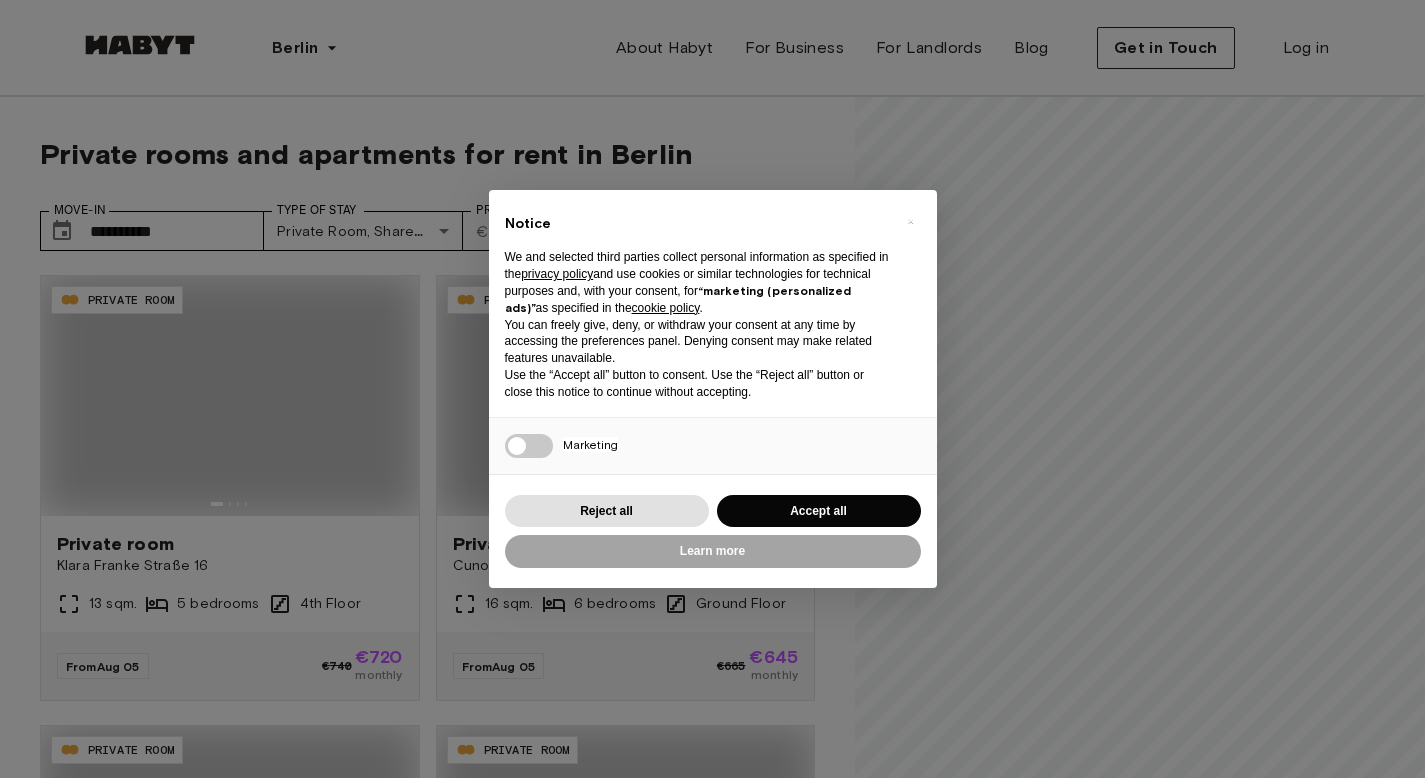 scroll, scrollTop: 0, scrollLeft: 0, axis: both 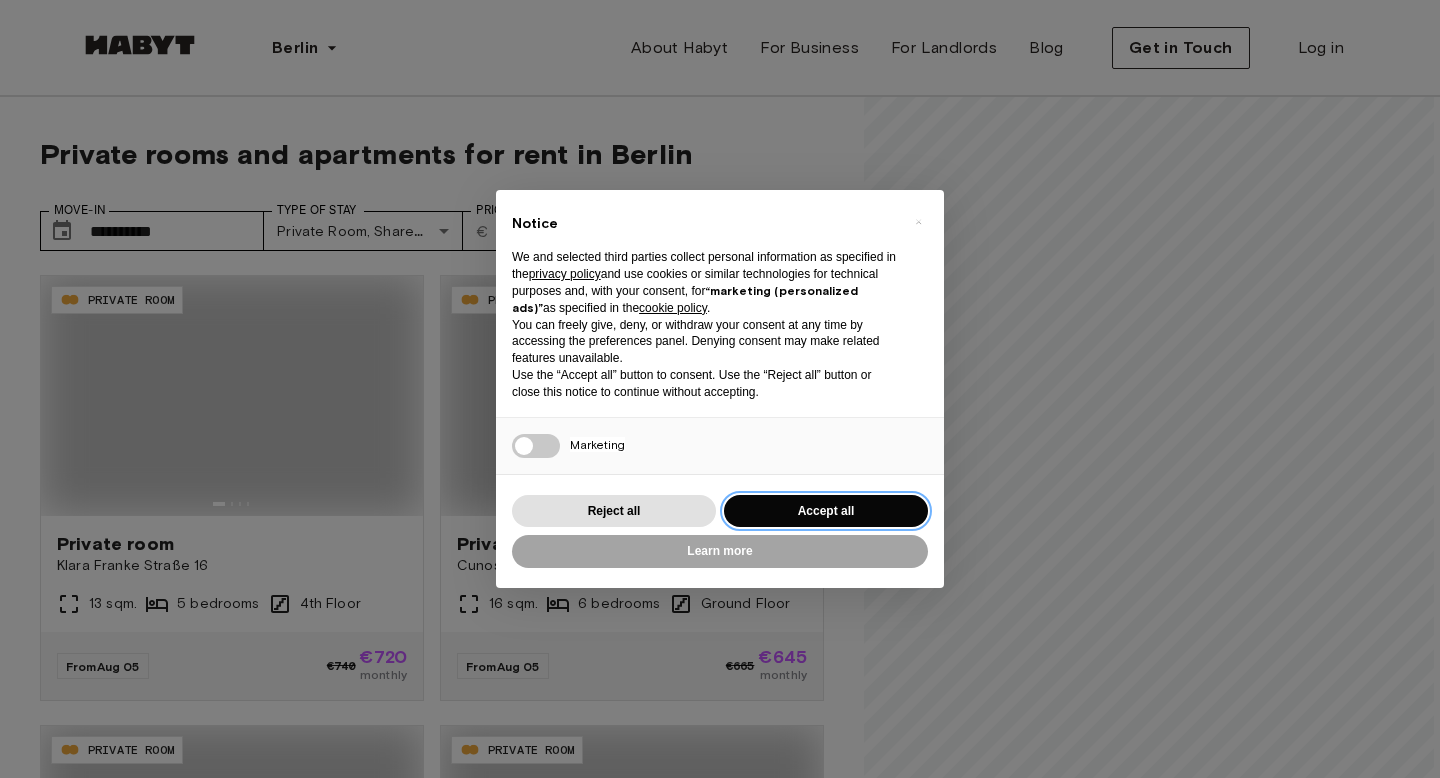 click on "Accept all" at bounding box center [826, 511] 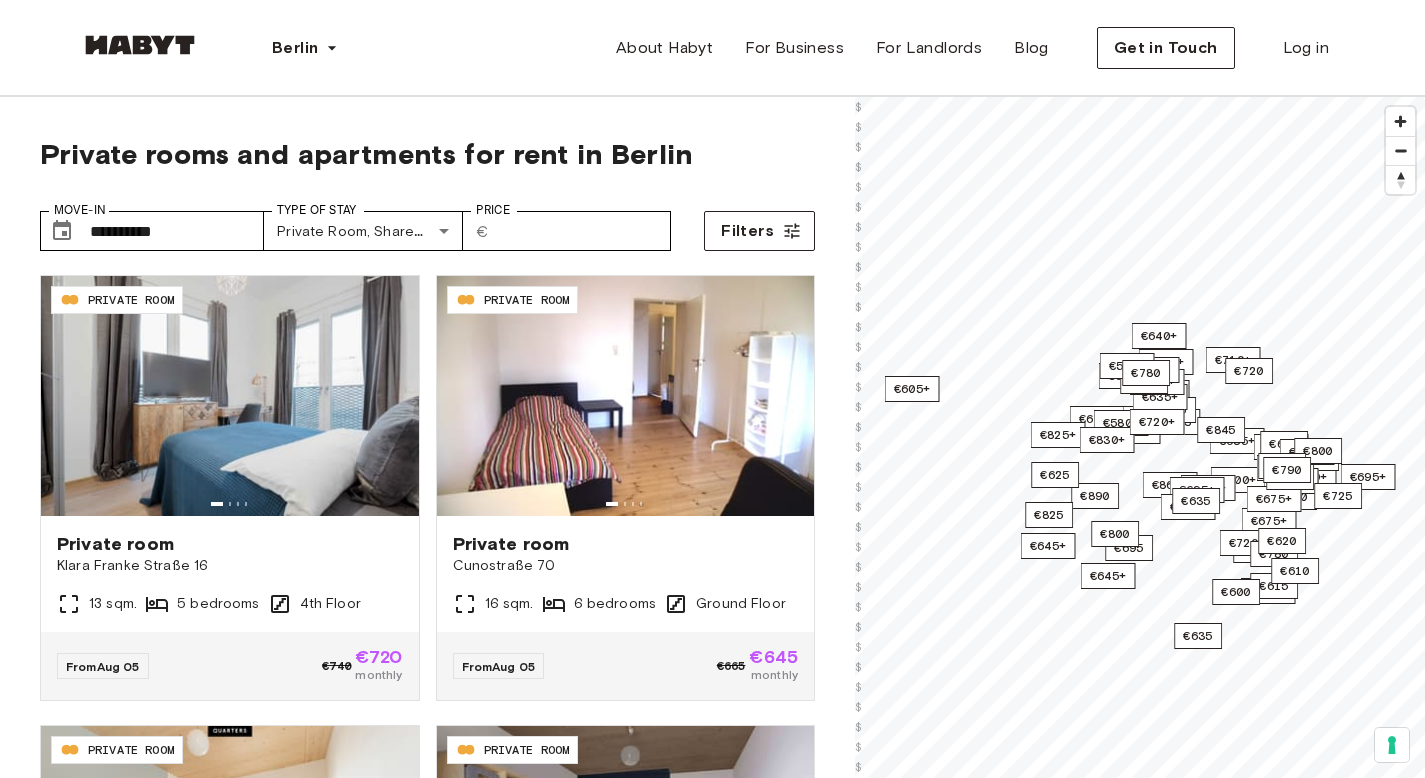 scroll, scrollTop: 0, scrollLeft: 0, axis: both 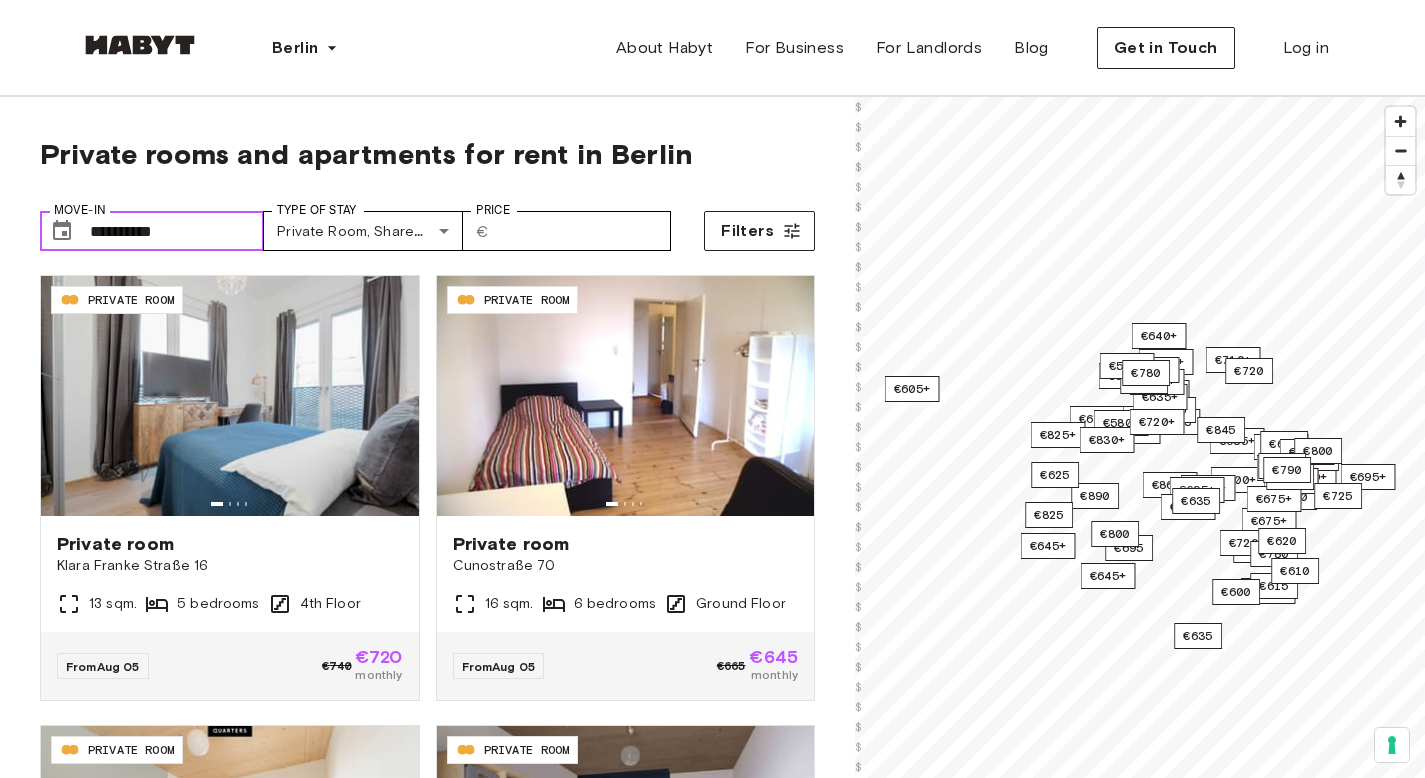 click on "**********" at bounding box center (177, 231) 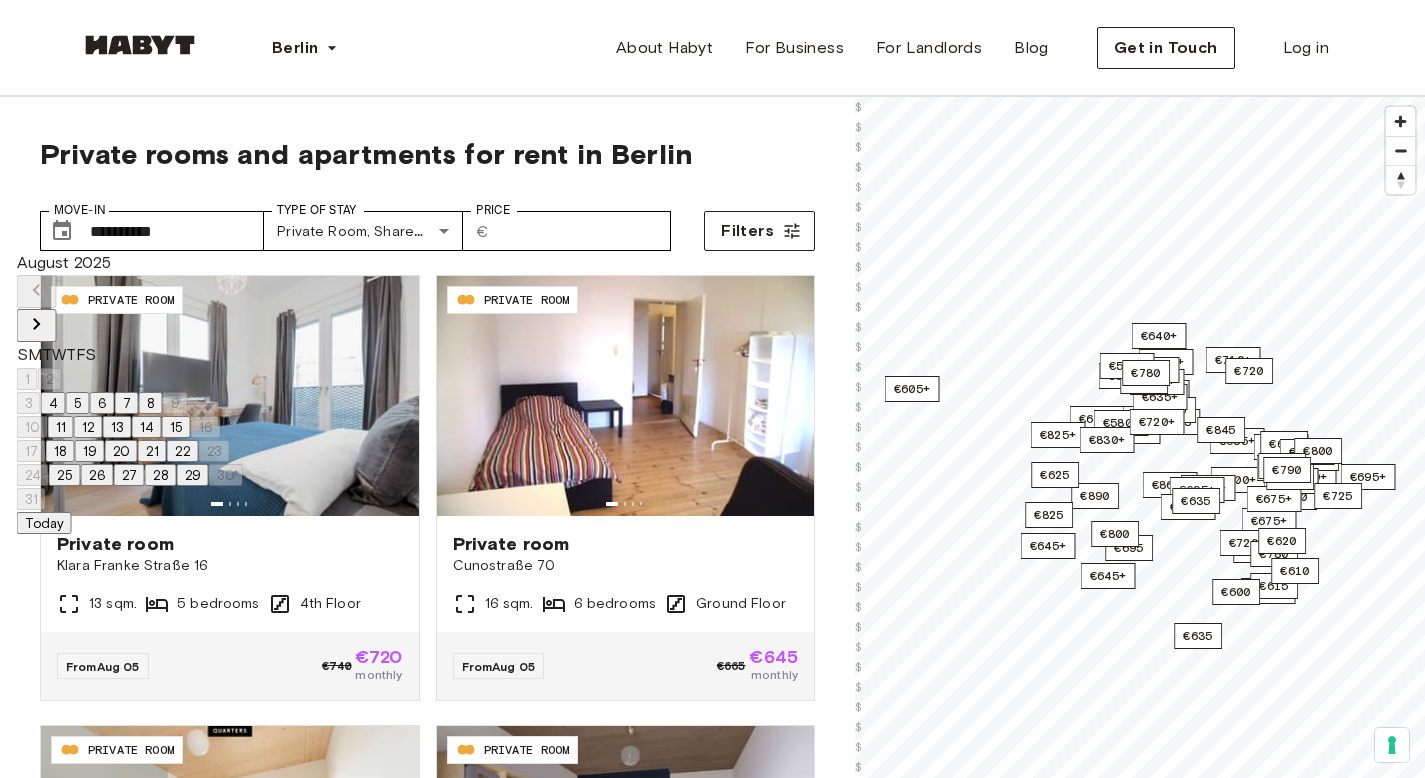 click 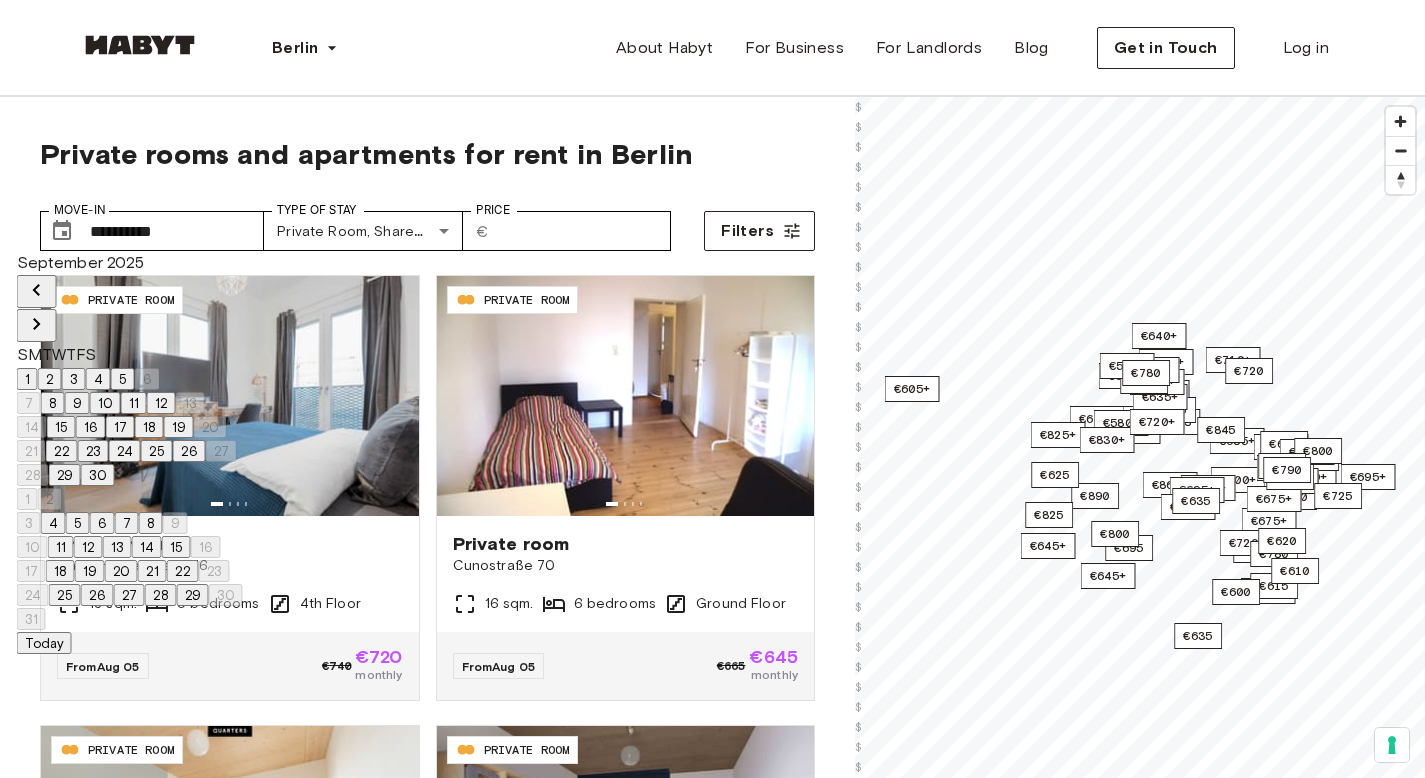 click 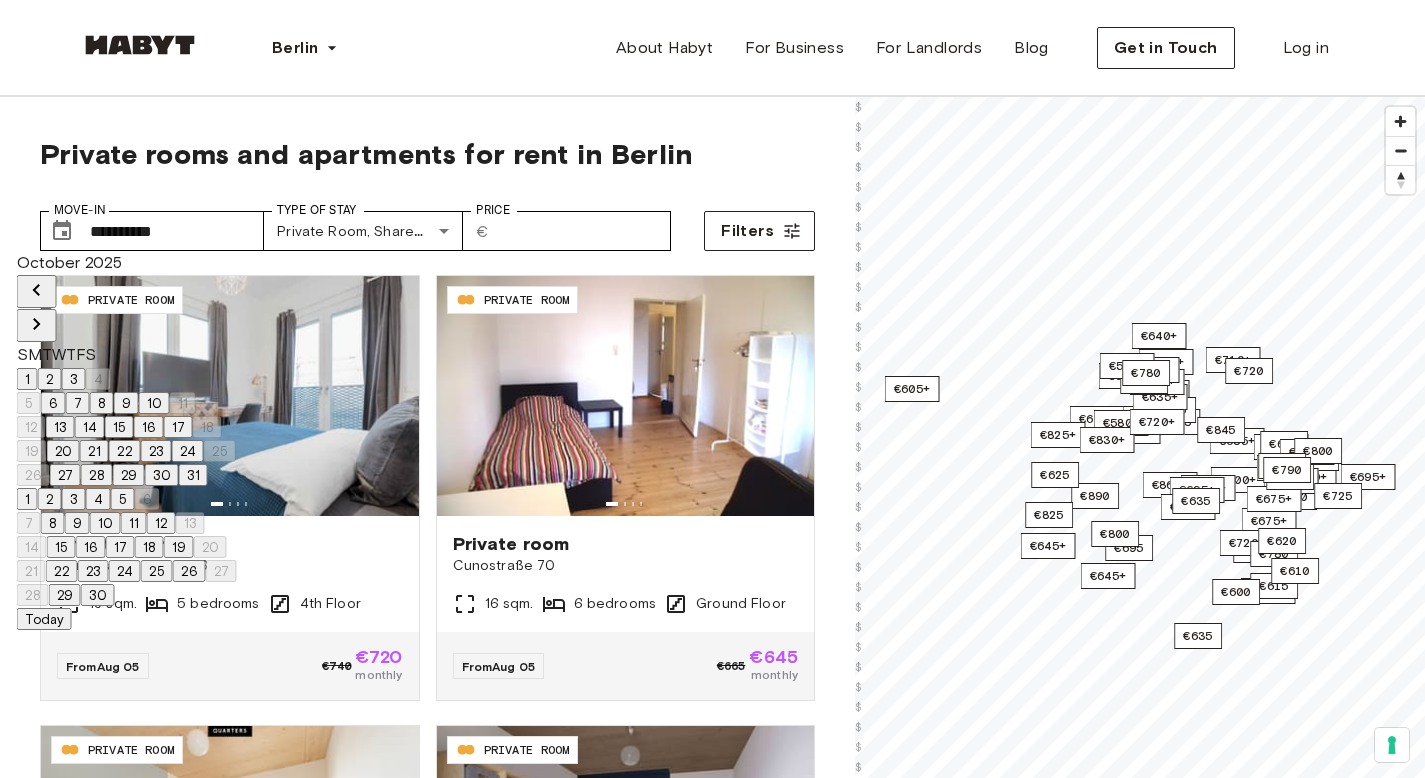 click 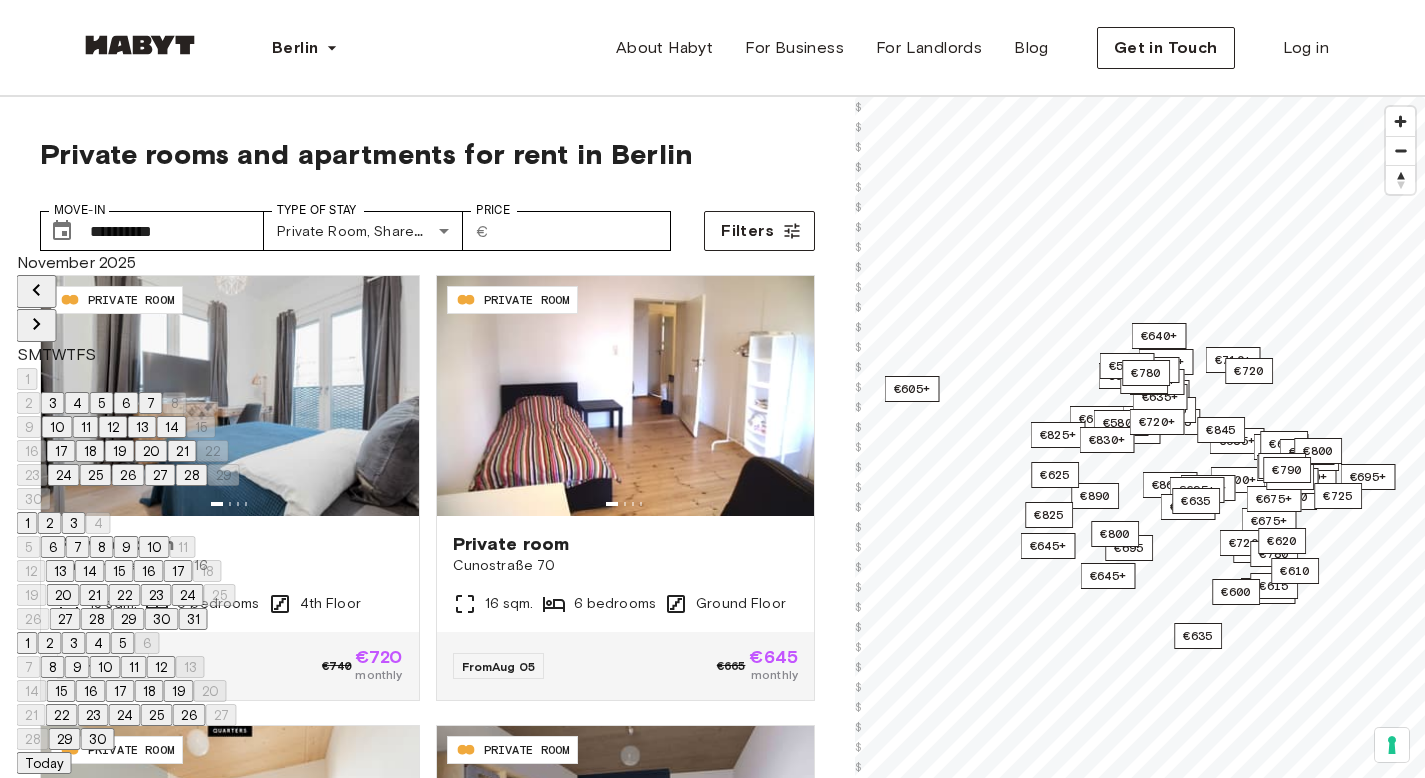 click 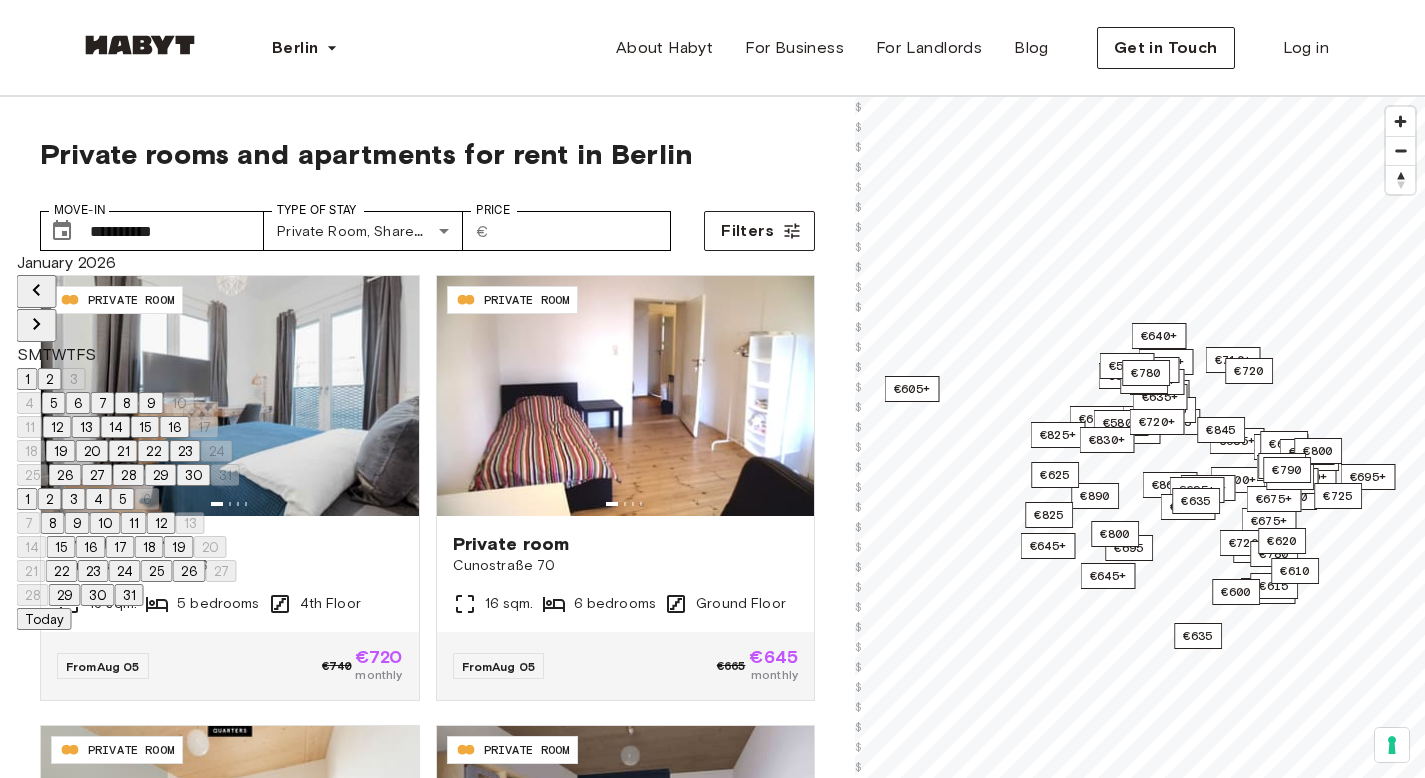 click 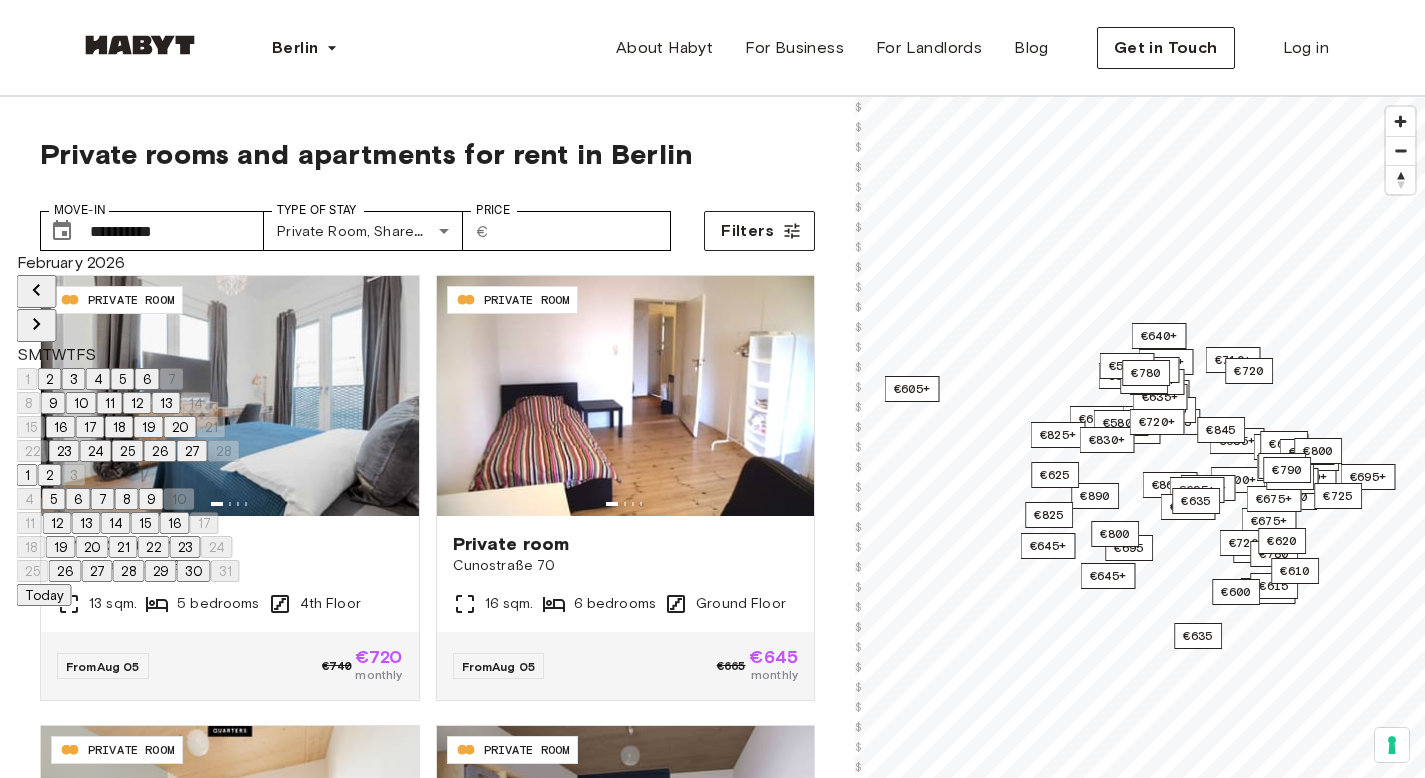 click 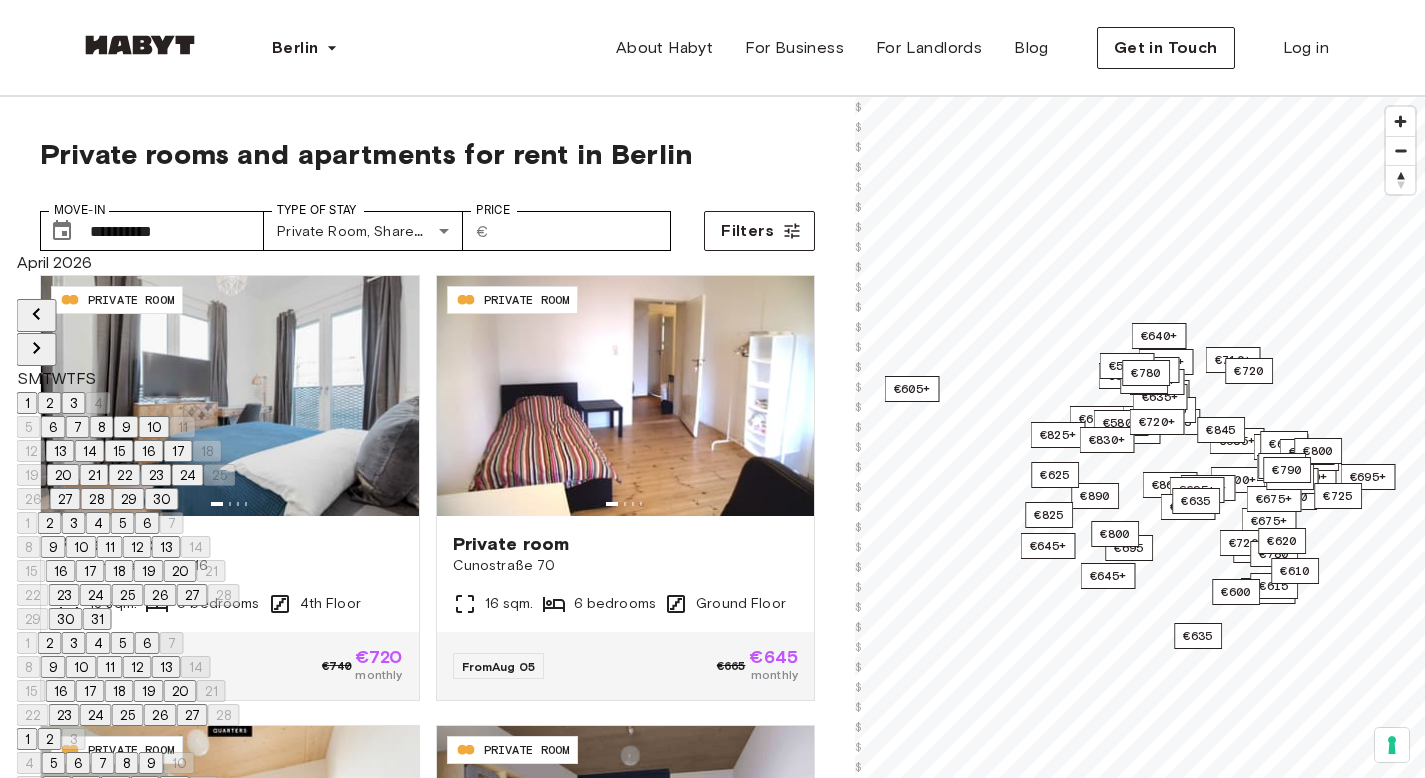 click 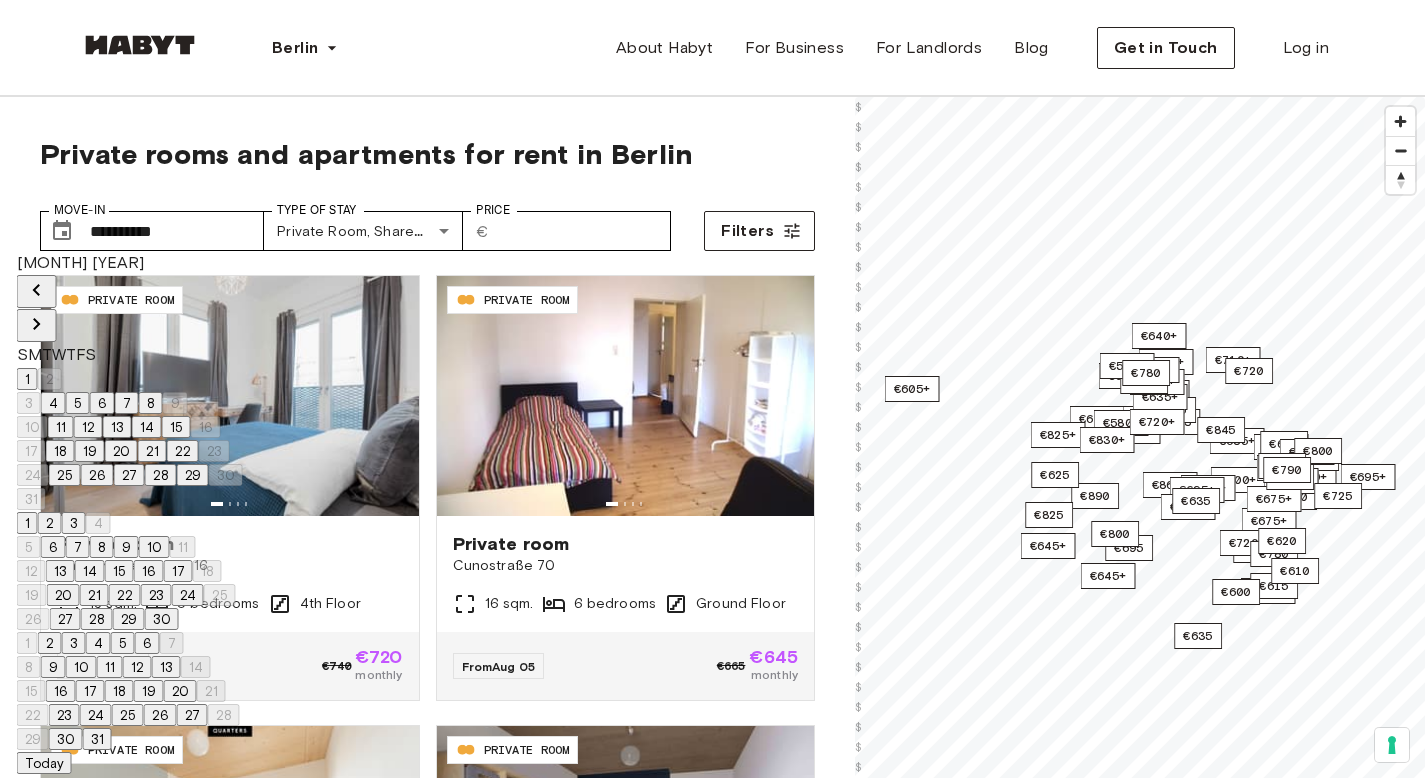 click 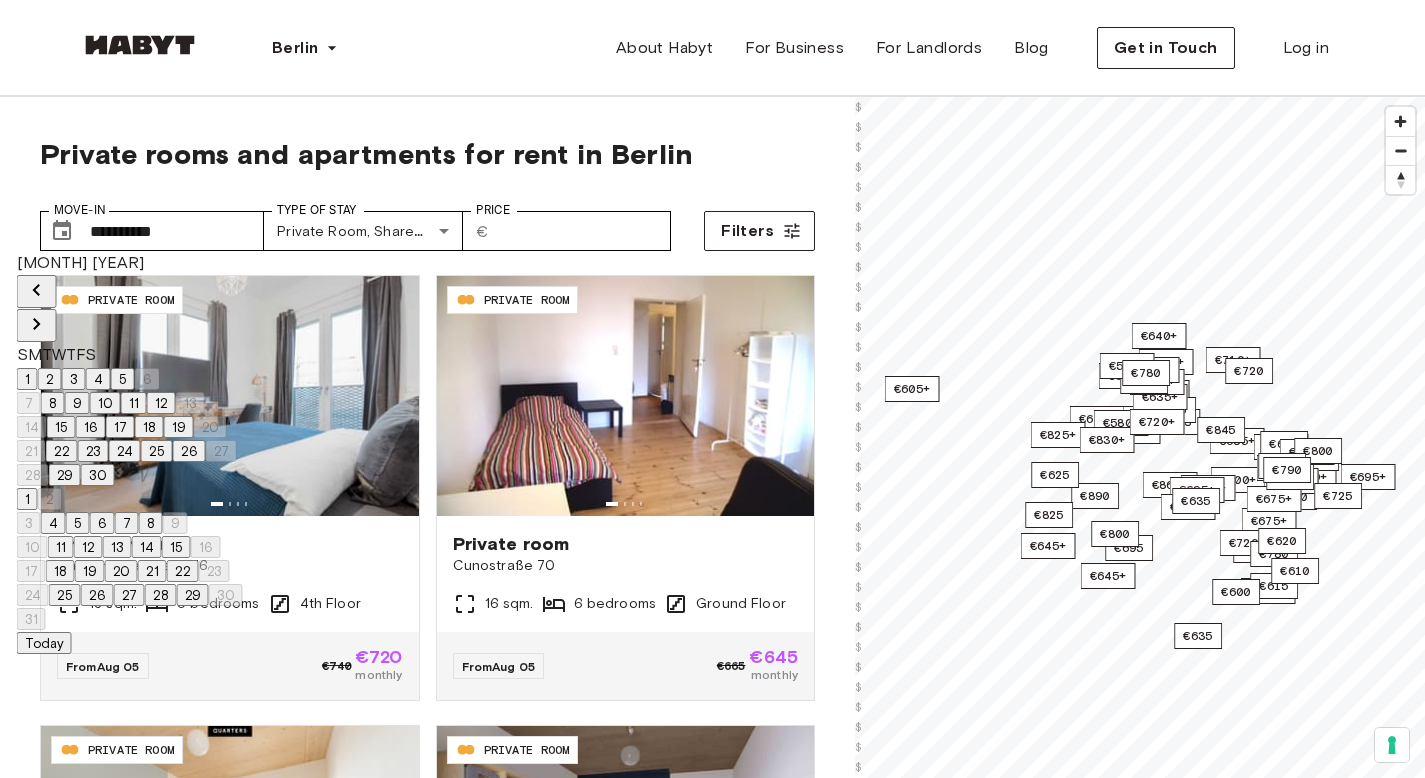 click 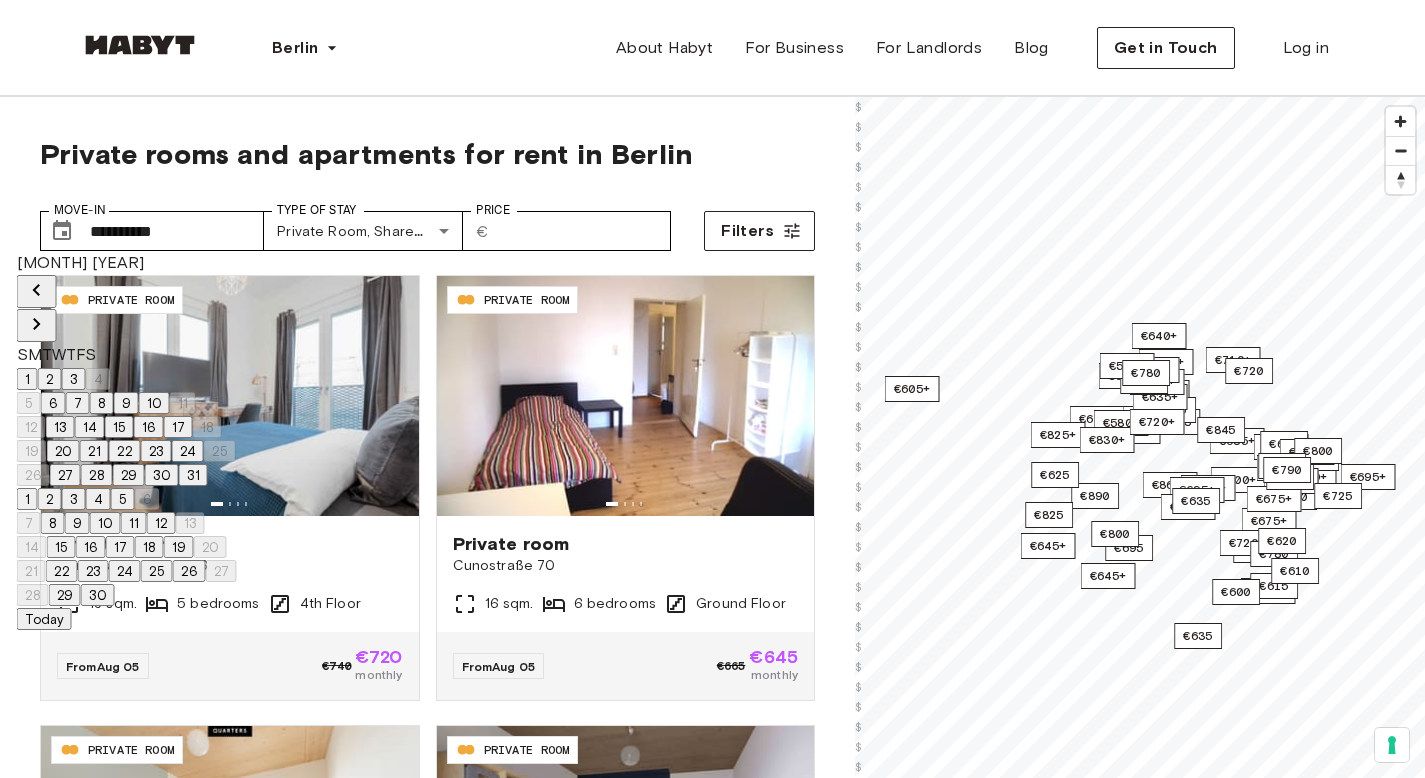 click 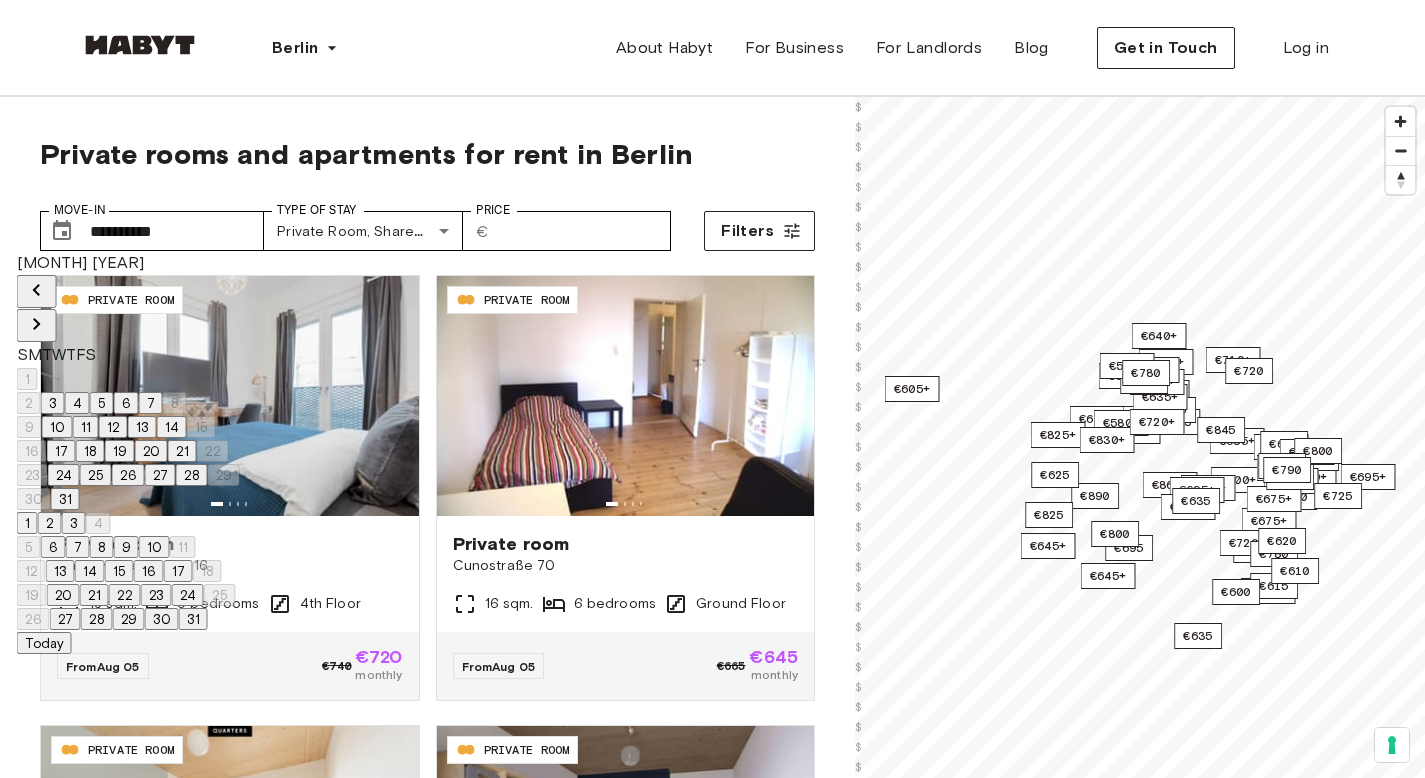 click 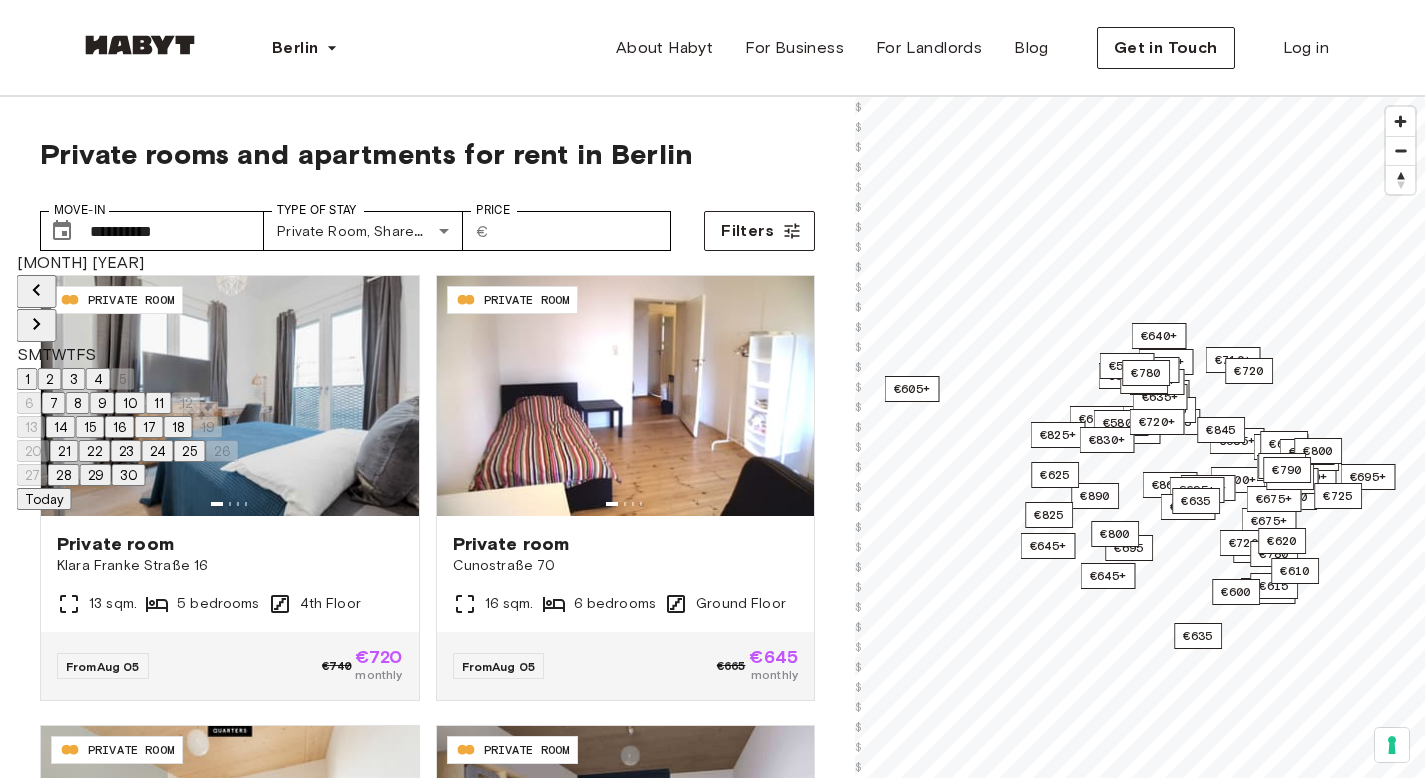 click on "1" at bounding box center [27, 379] 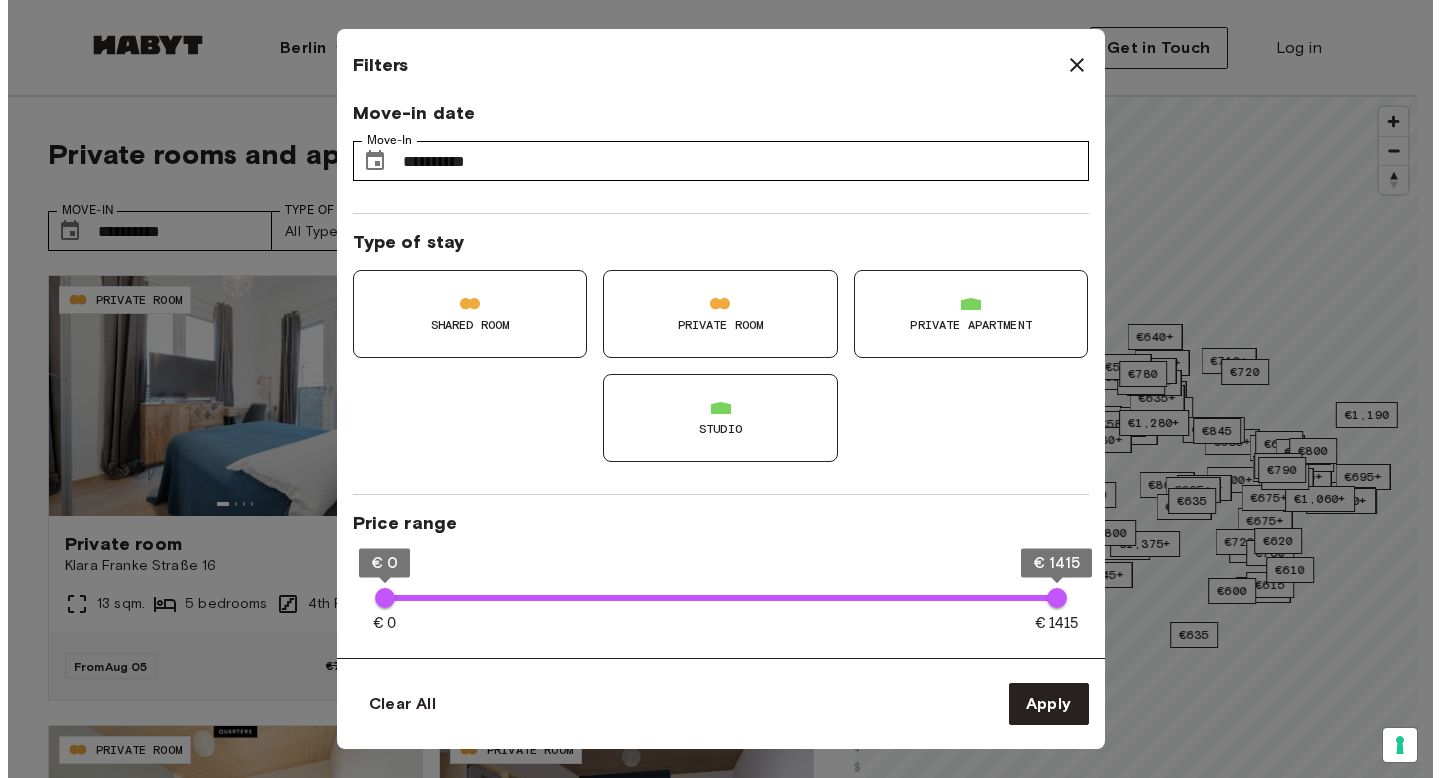 scroll, scrollTop: 0, scrollLeft: 0, axis: both 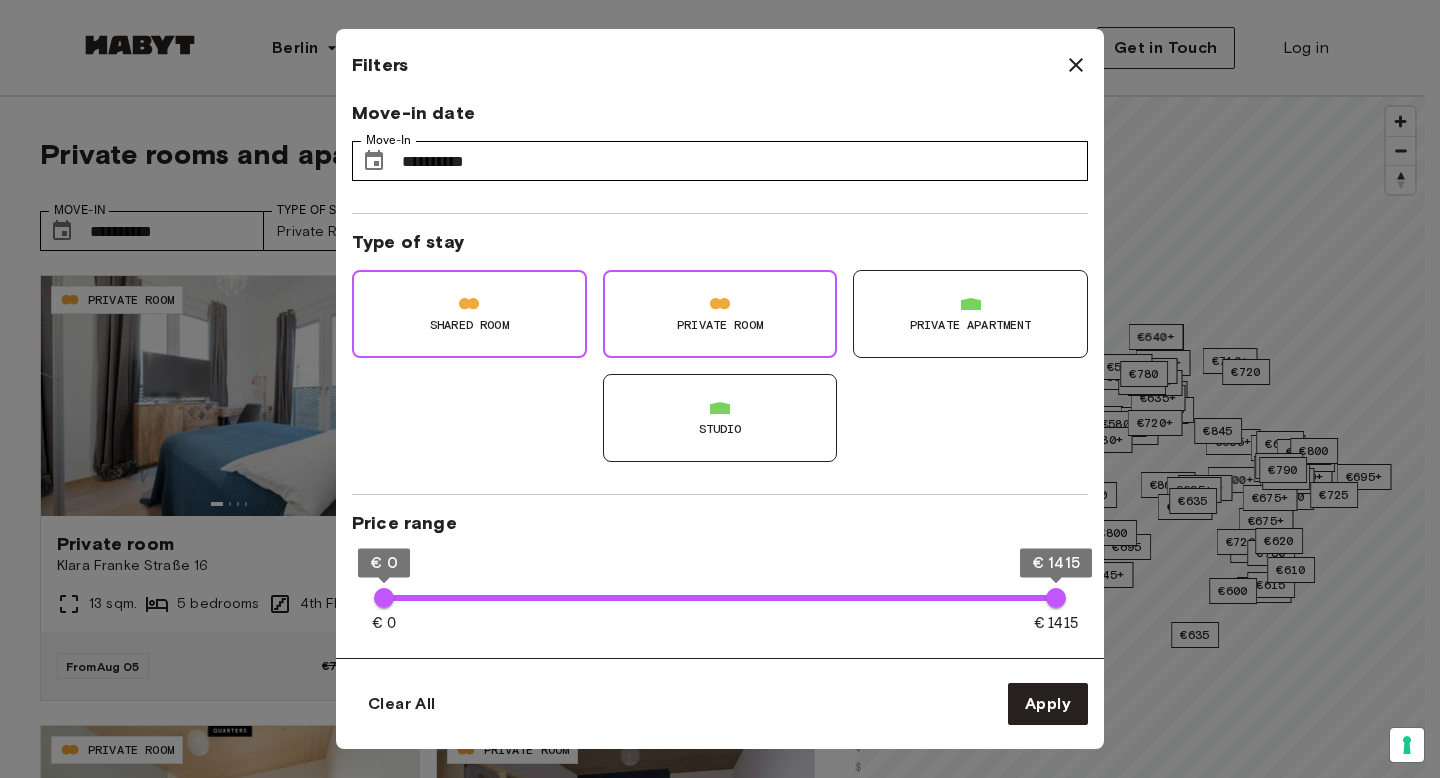 type on "**********" 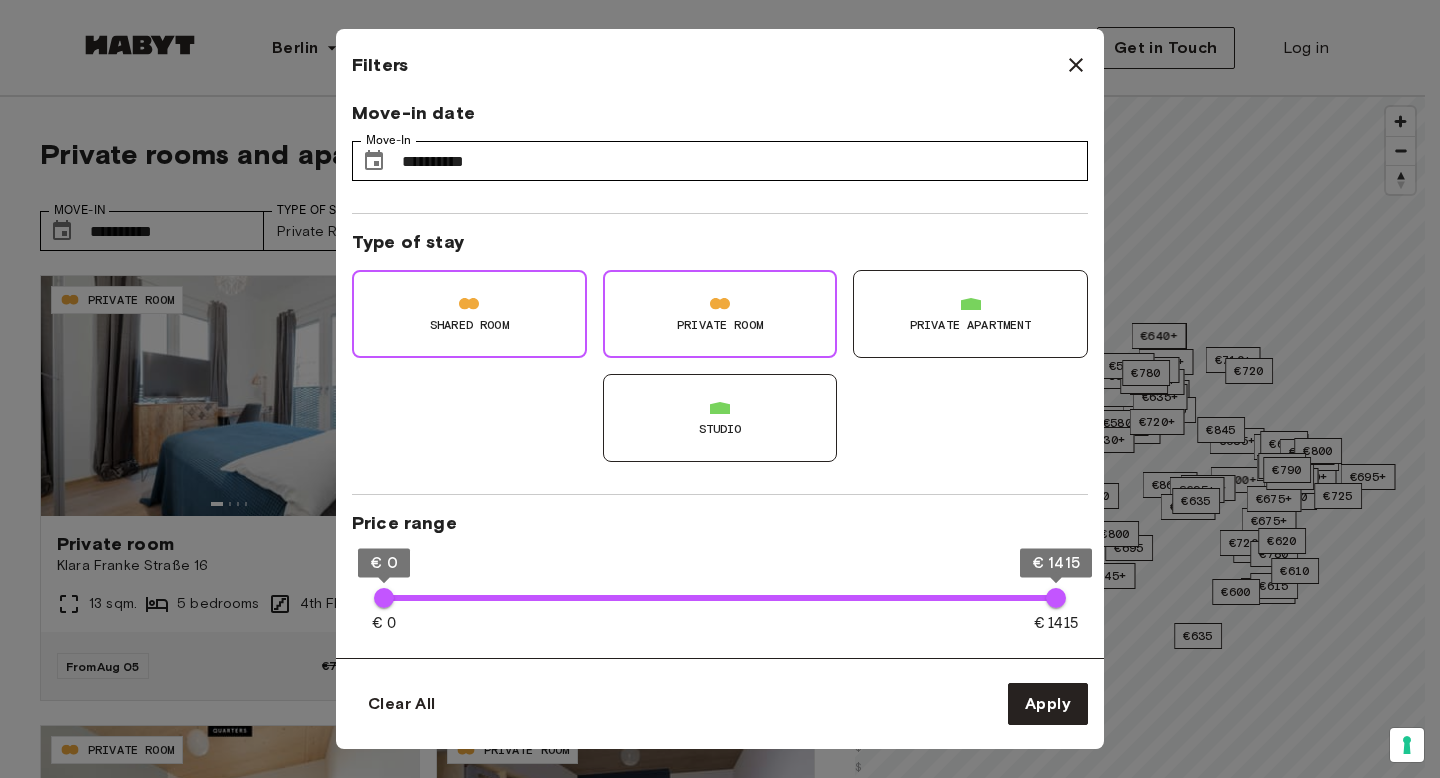 scroll, scrollTop: 26, scrollLeft: 0, axis: vertical 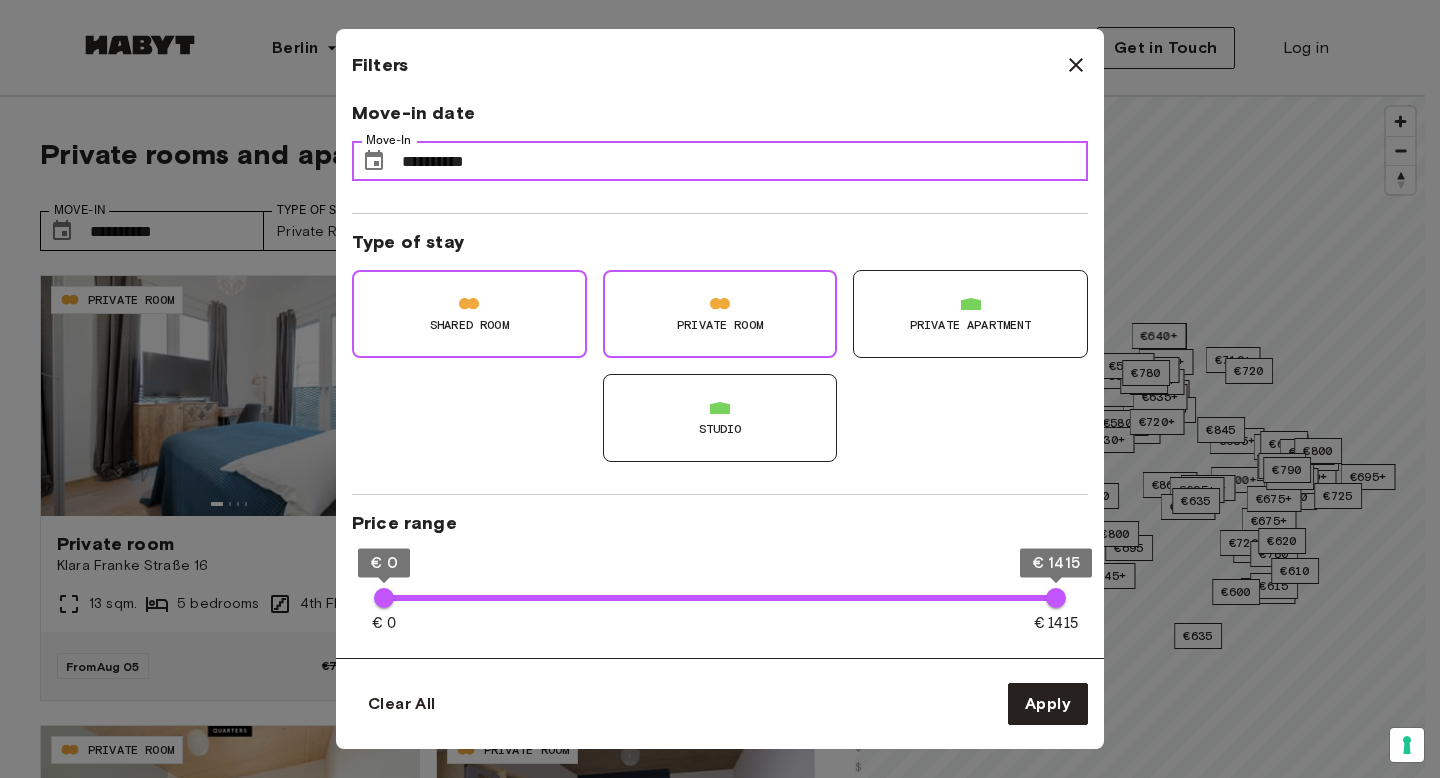 click on "**********" at bounding box center (745, 161) 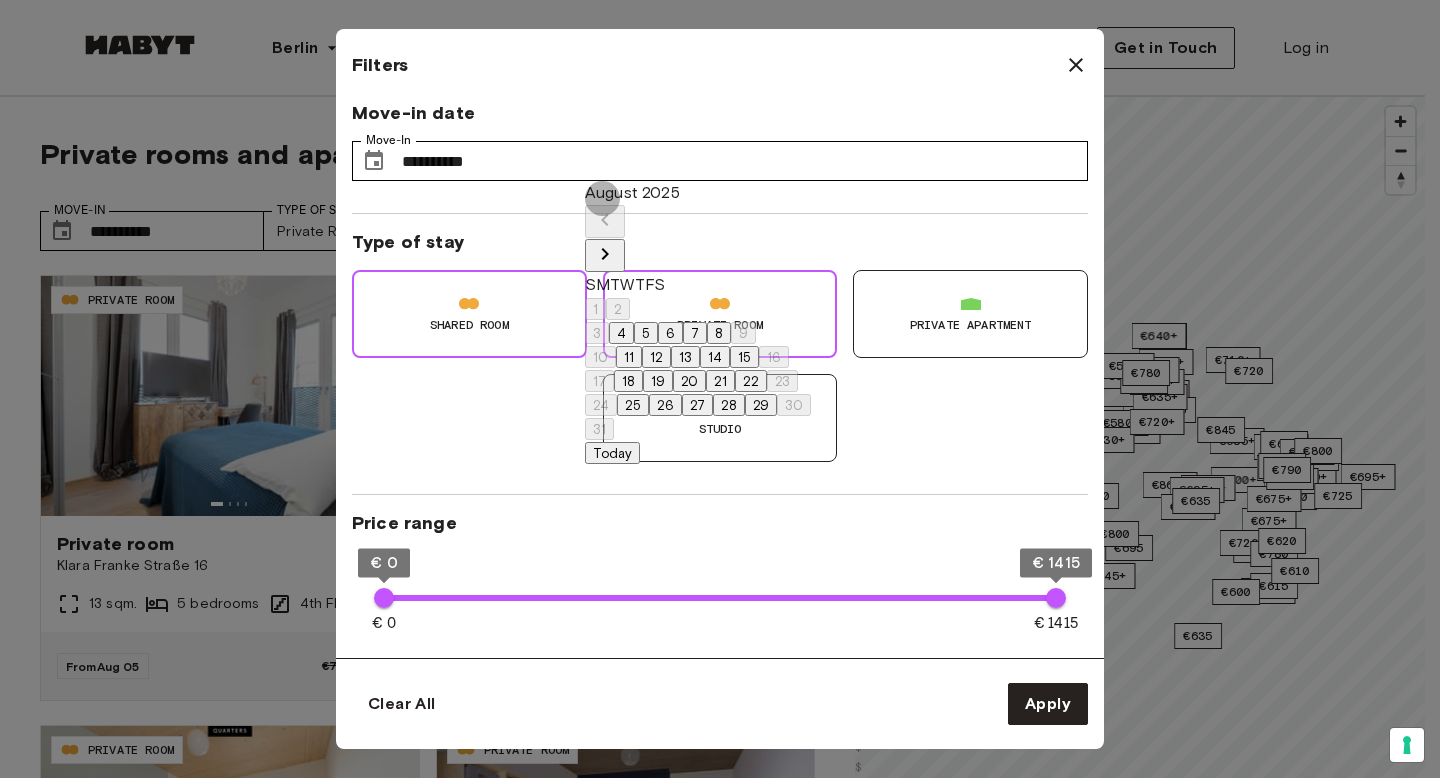 click at bounding box center [605, 255] 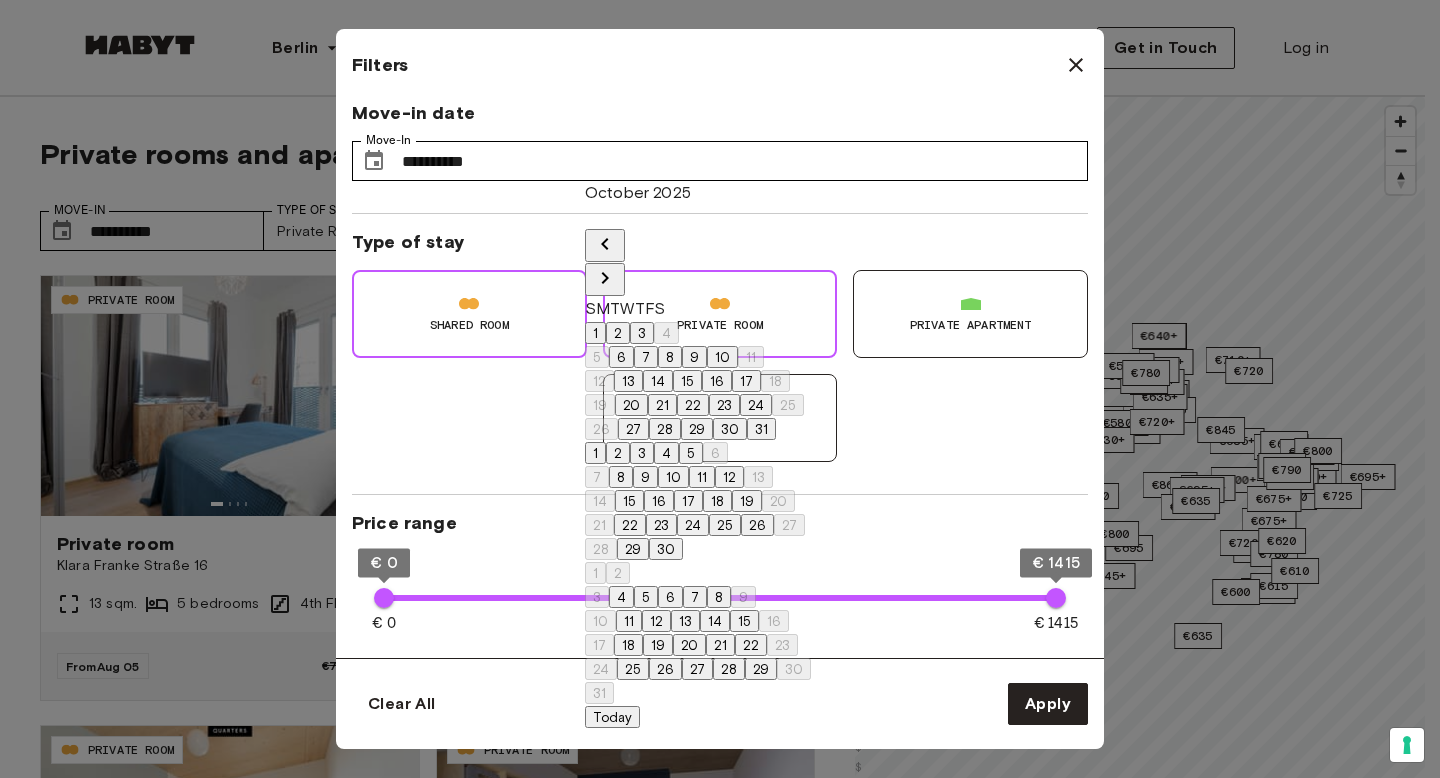 click at bounding box center [605, 279] 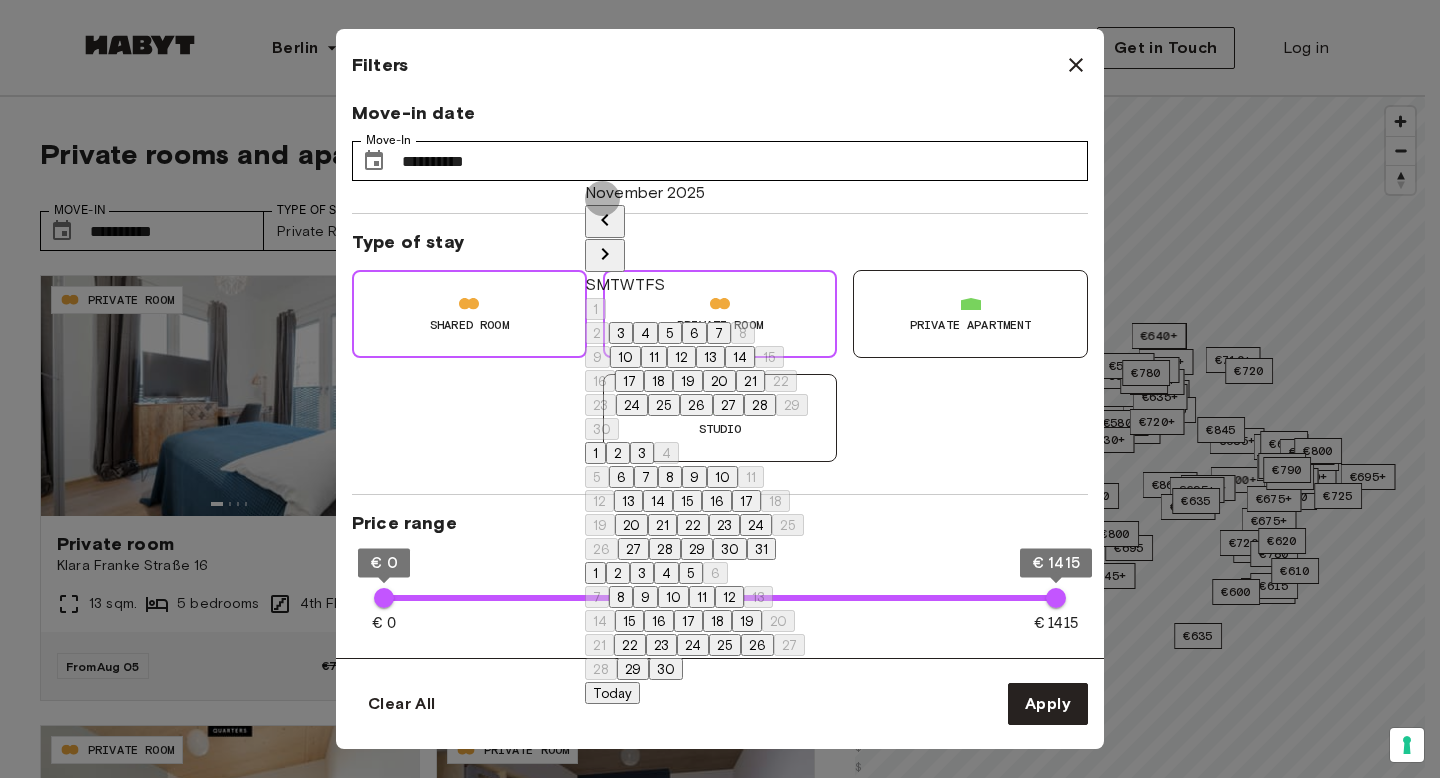 click at bounding box center (605, 255) 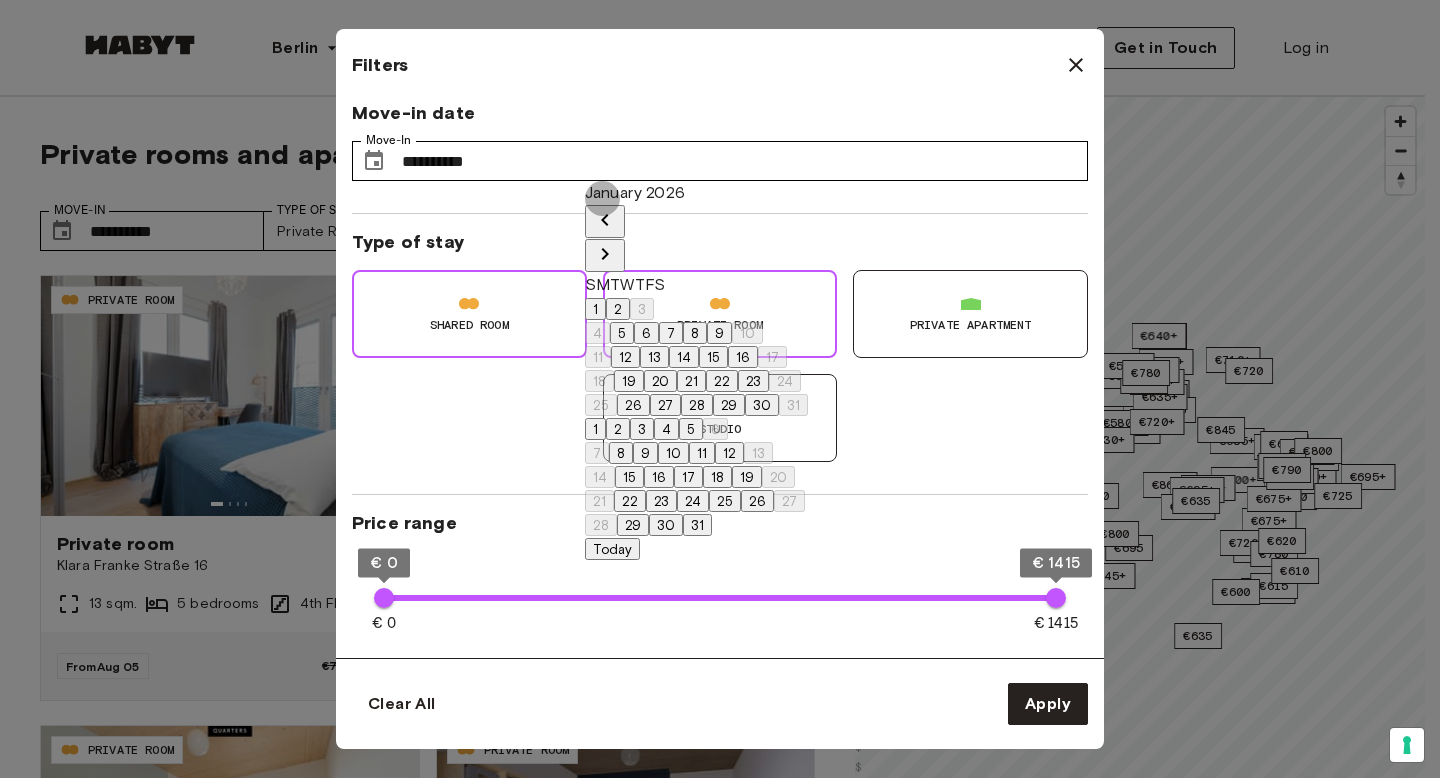 click at bounding box center (605, 255) 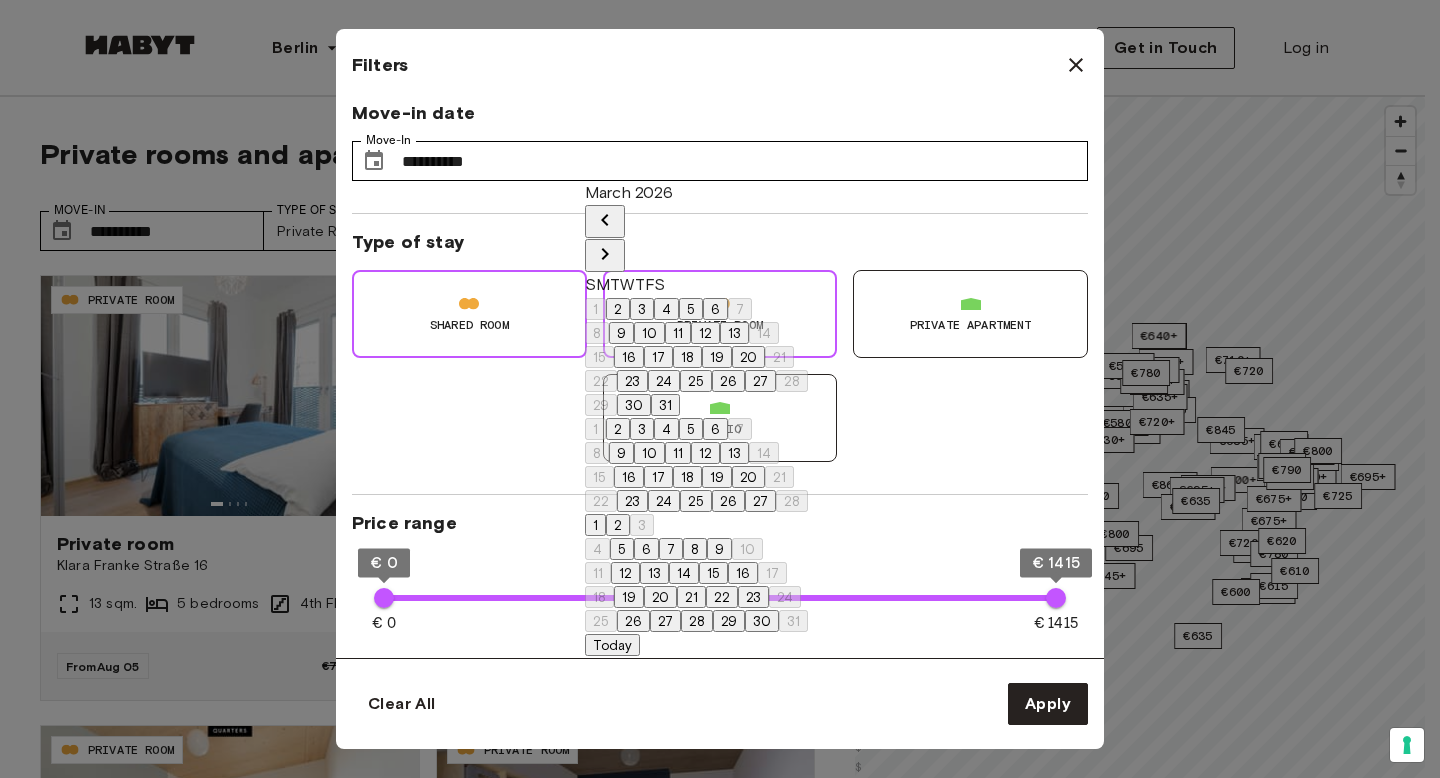 click at bounding box center (605, 255) 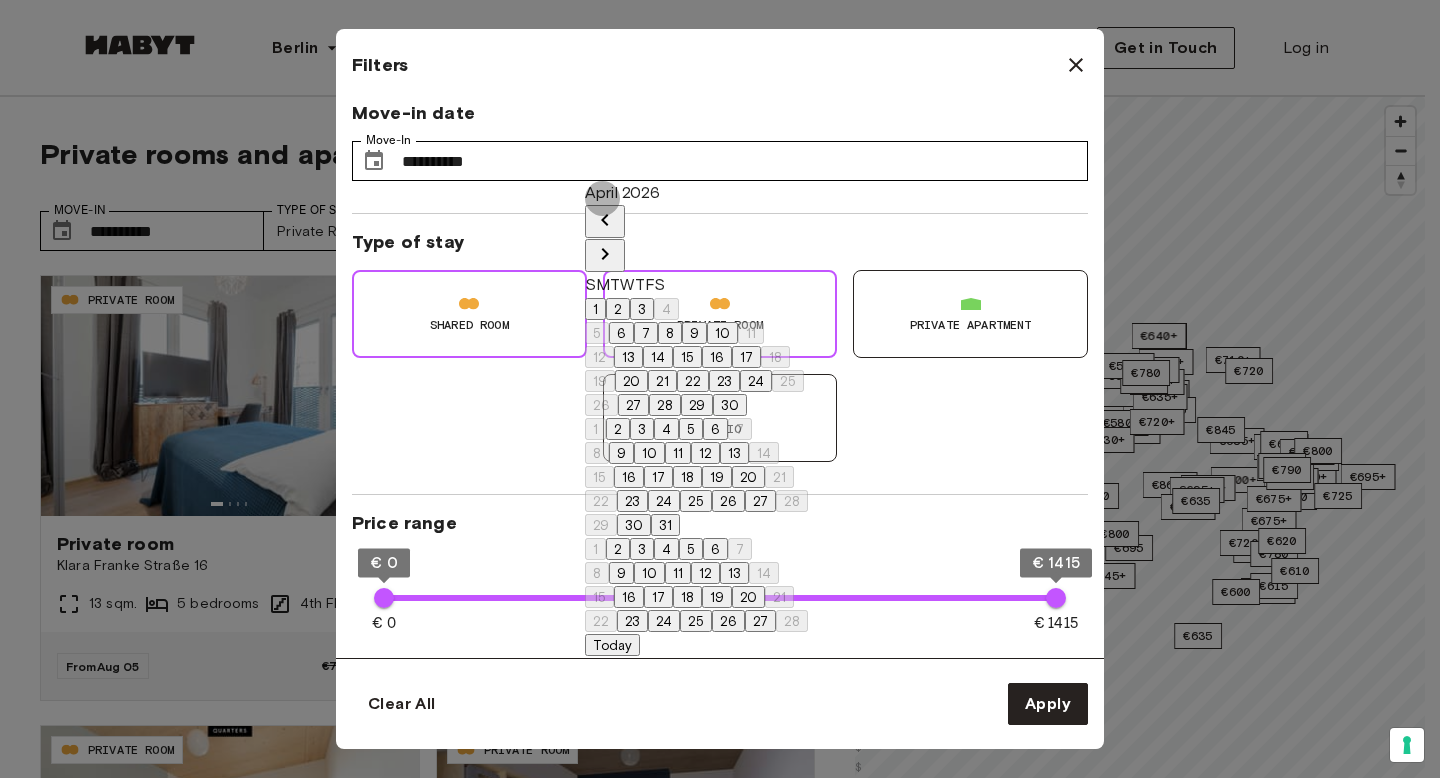 click at bounding box center [605, 255] 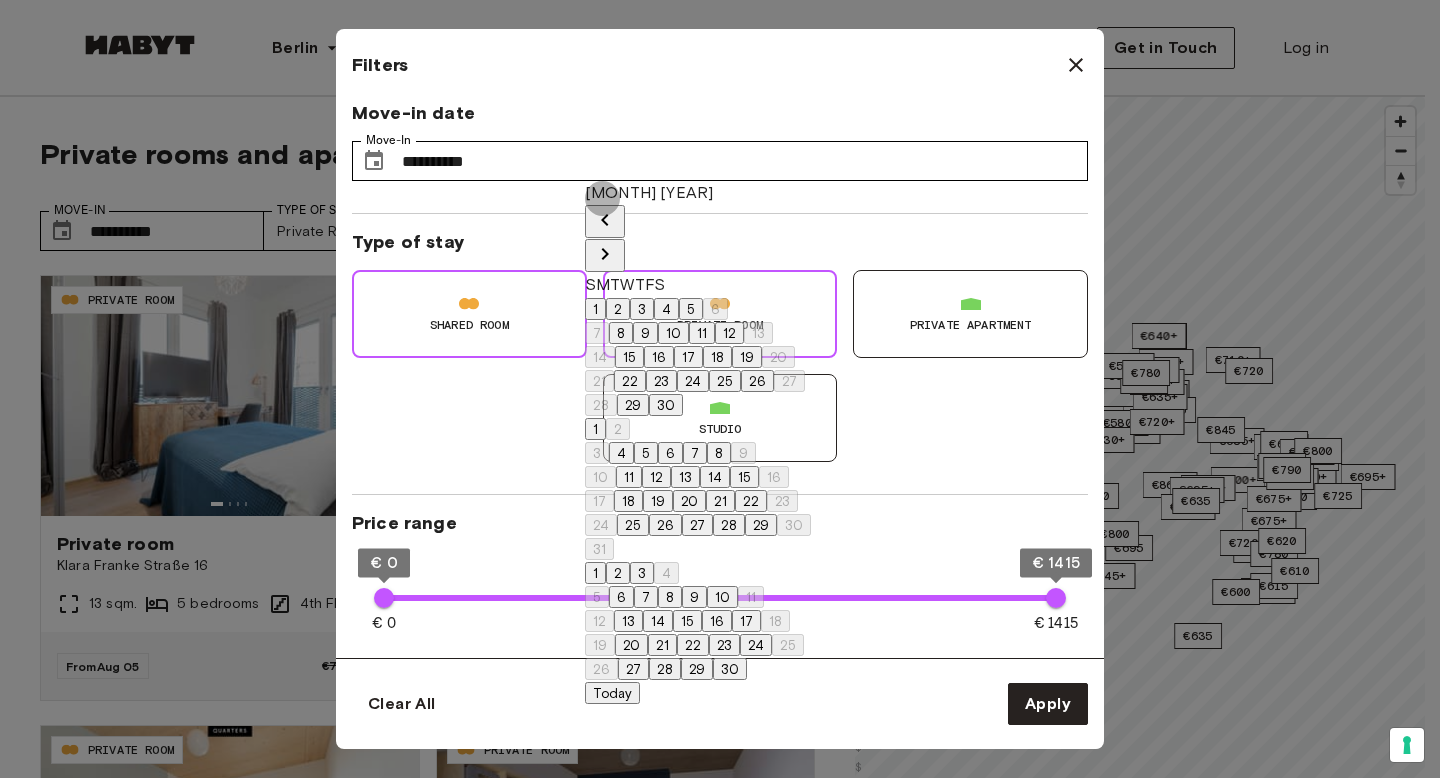 click at bounding box center [605, 255] 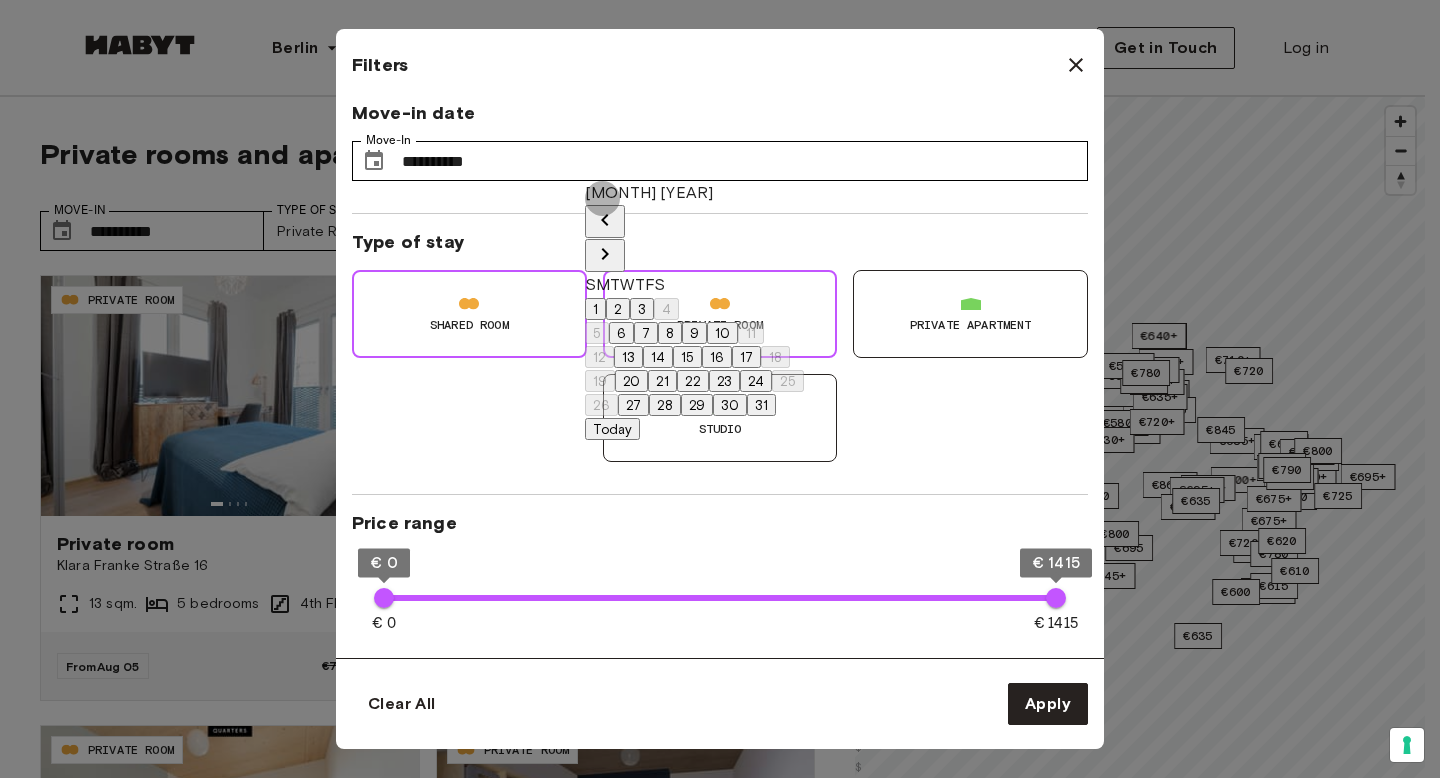 click at bounding box center (605, 255) 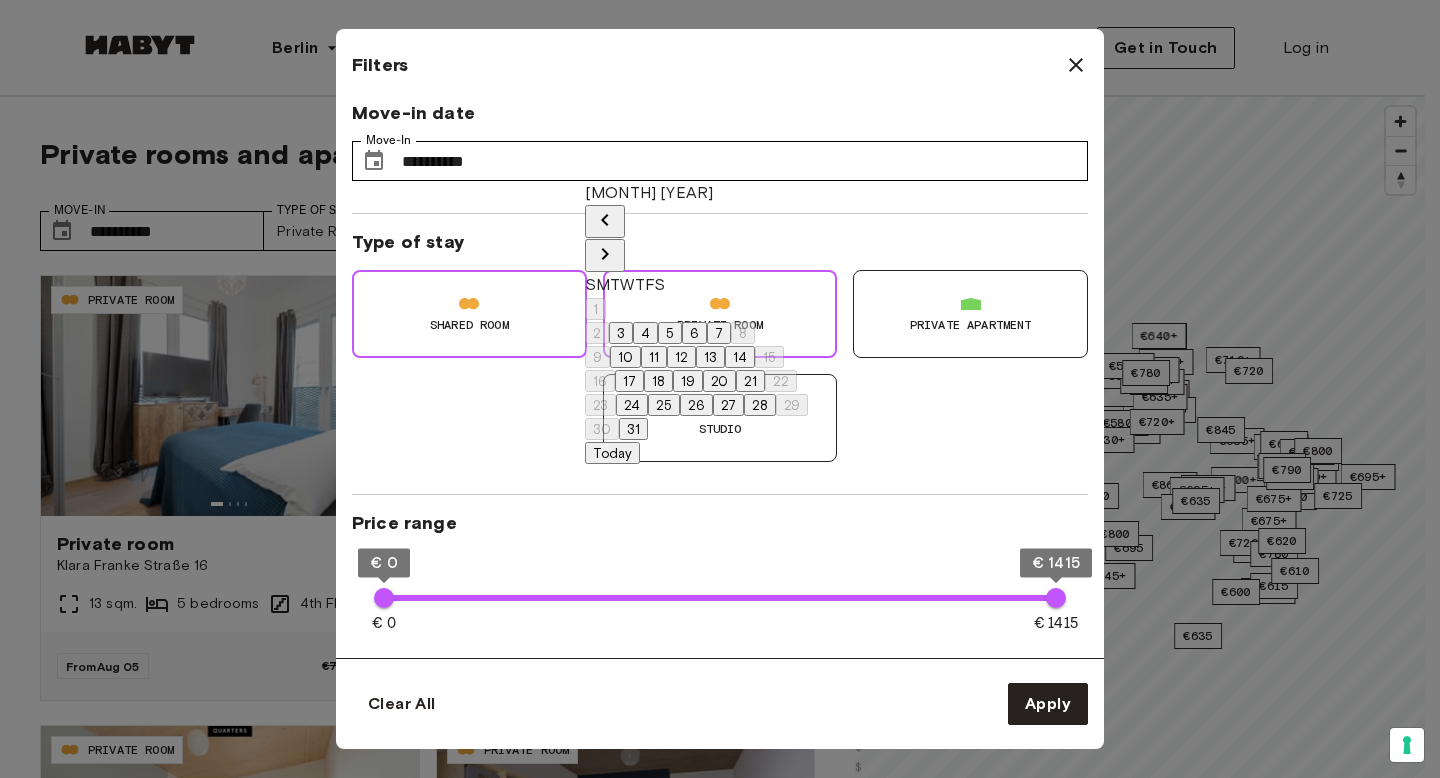 click at bounding box center [605, 255] 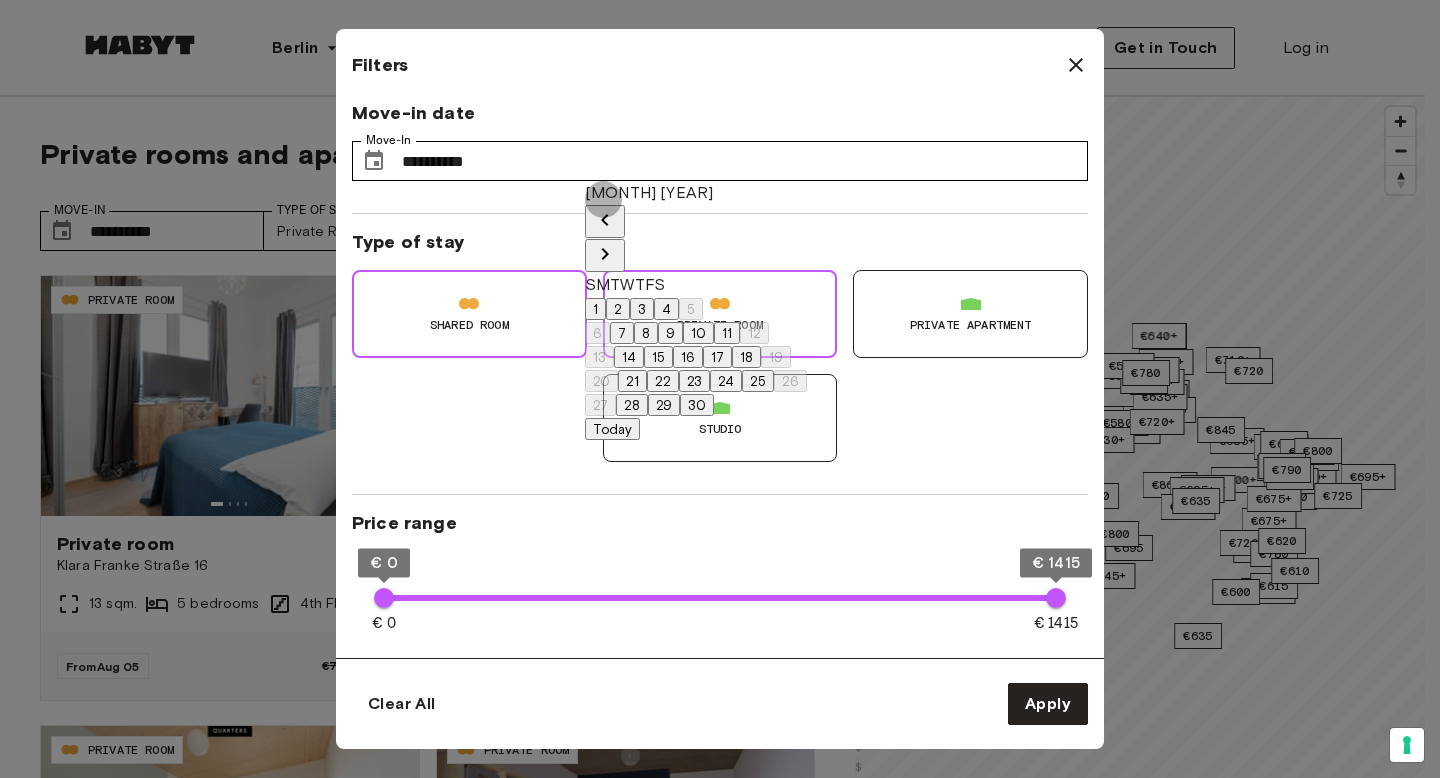 click on "1" at bounding box center (595, 309) 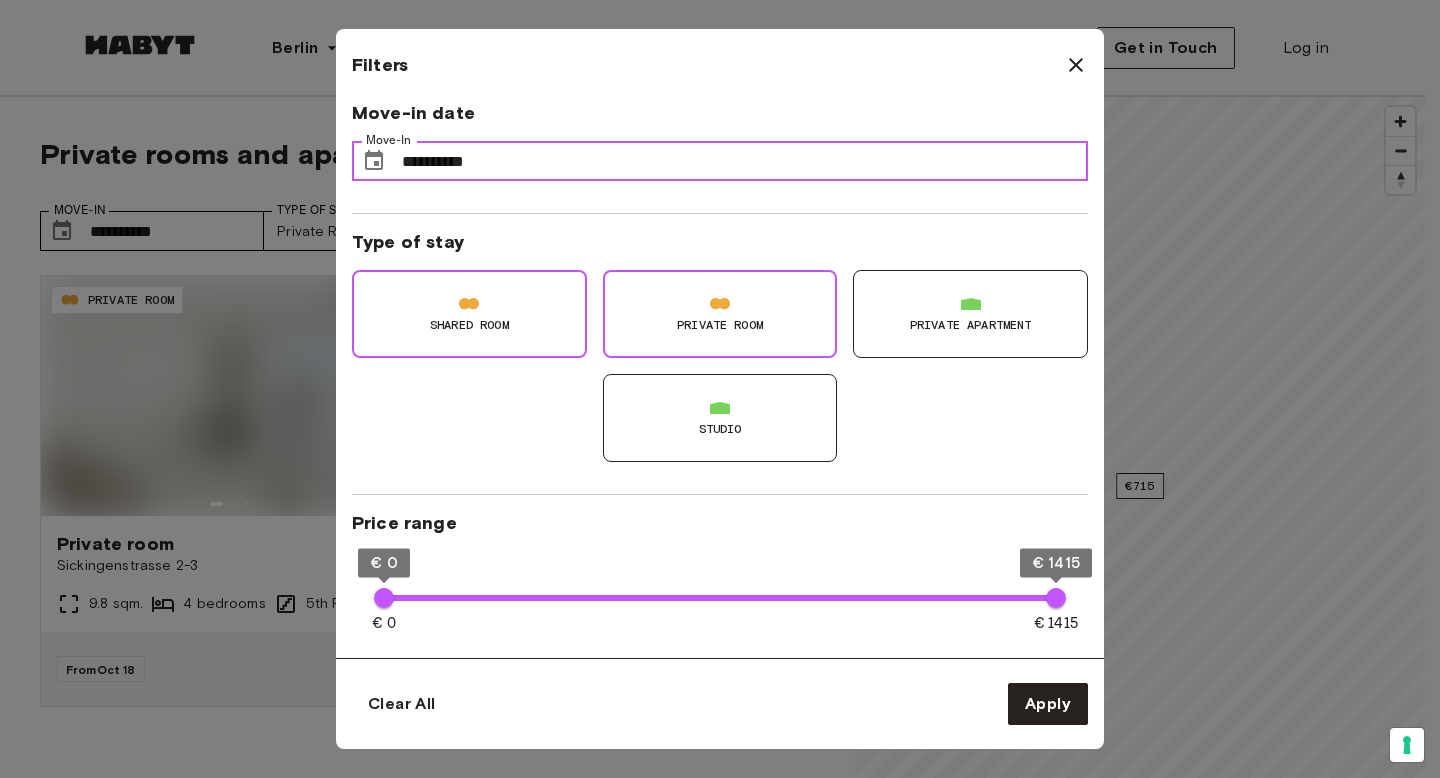 type on "**" 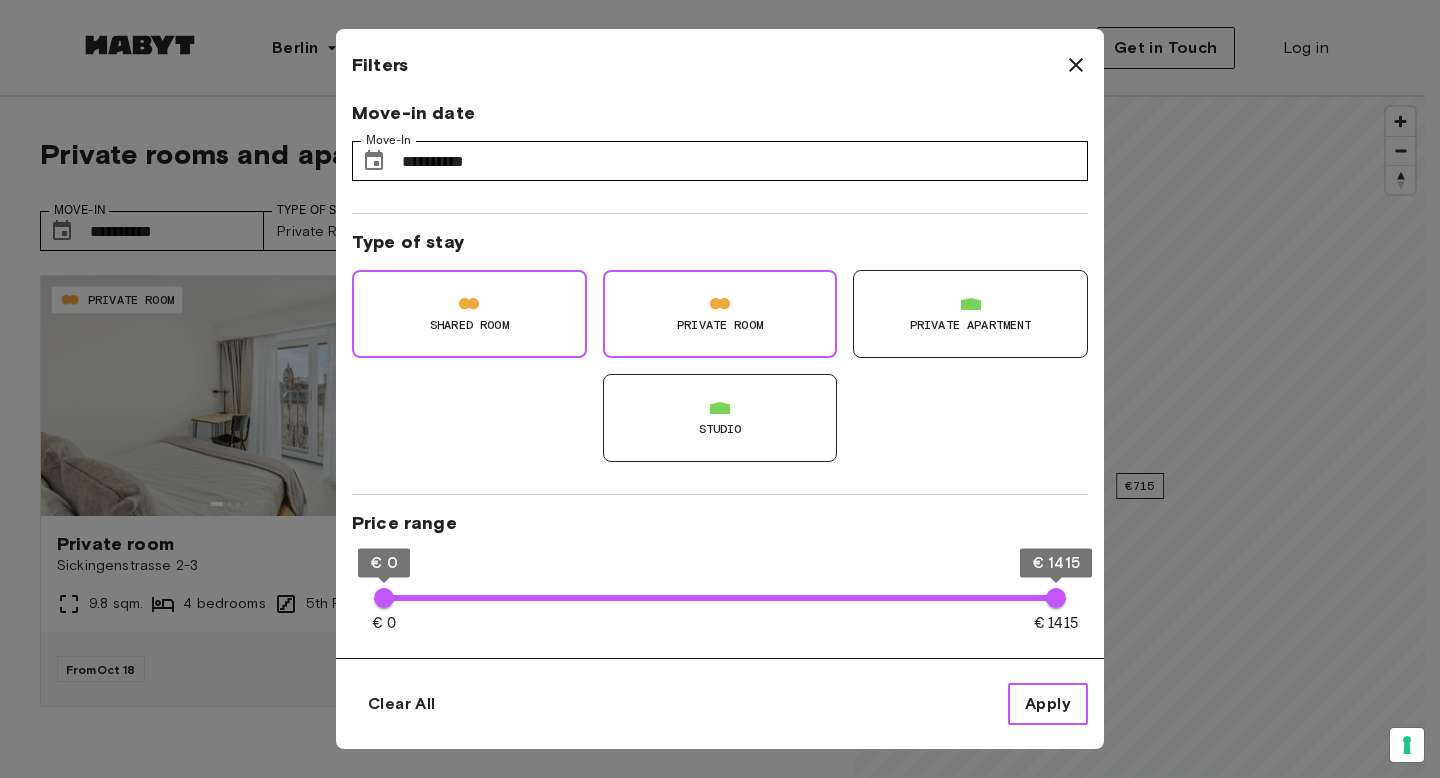 click on "Apply" at bounding box center [1048, 704] 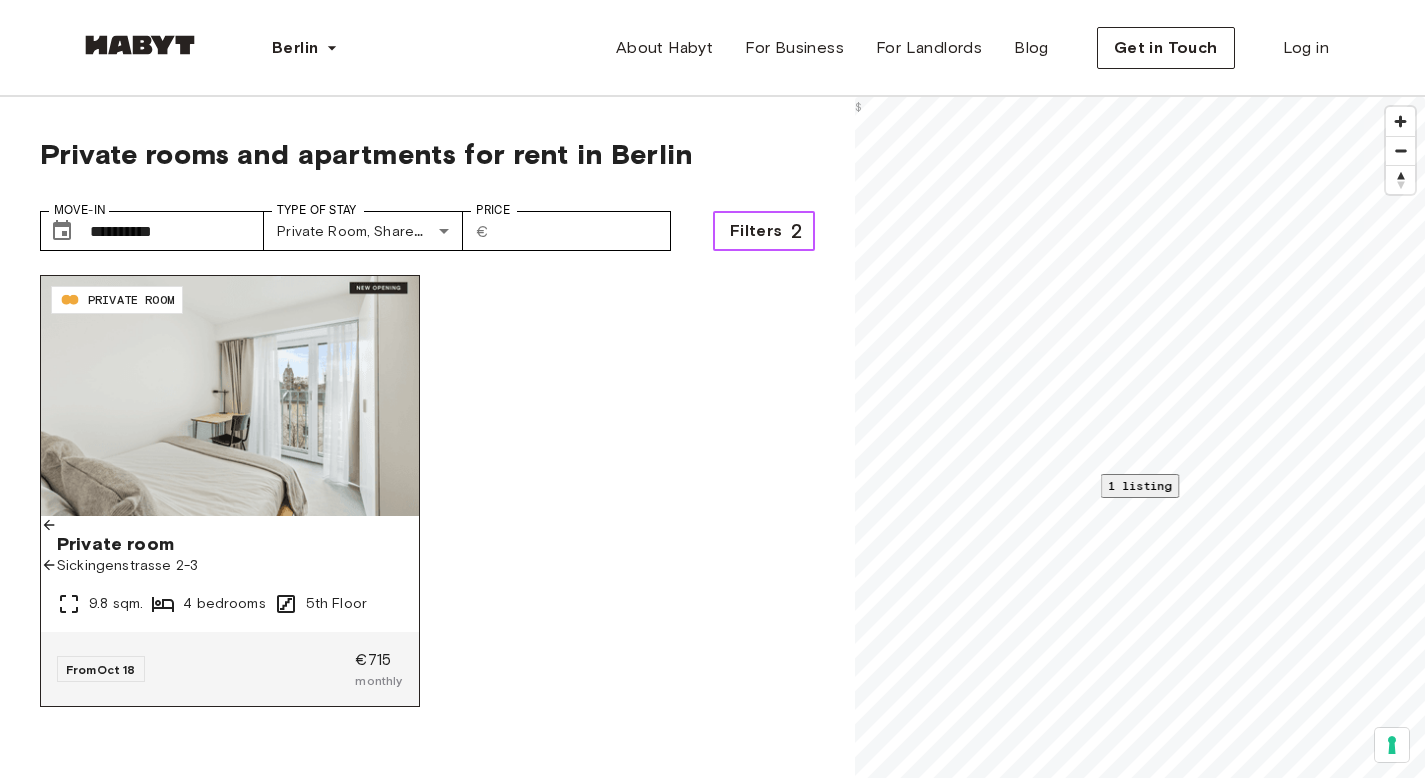 click at bounding box center (230, 396) 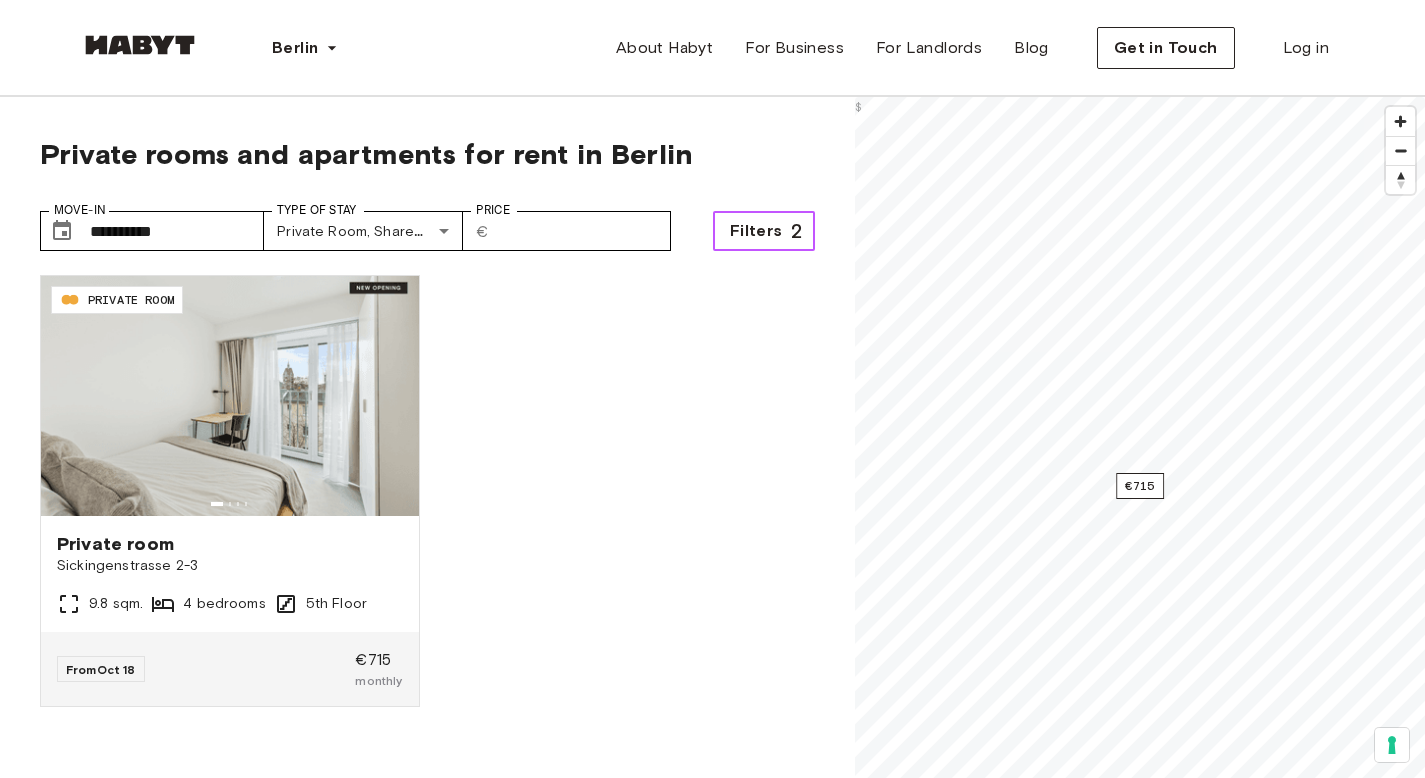 click on "Filters" at bounding box center [756, 231] 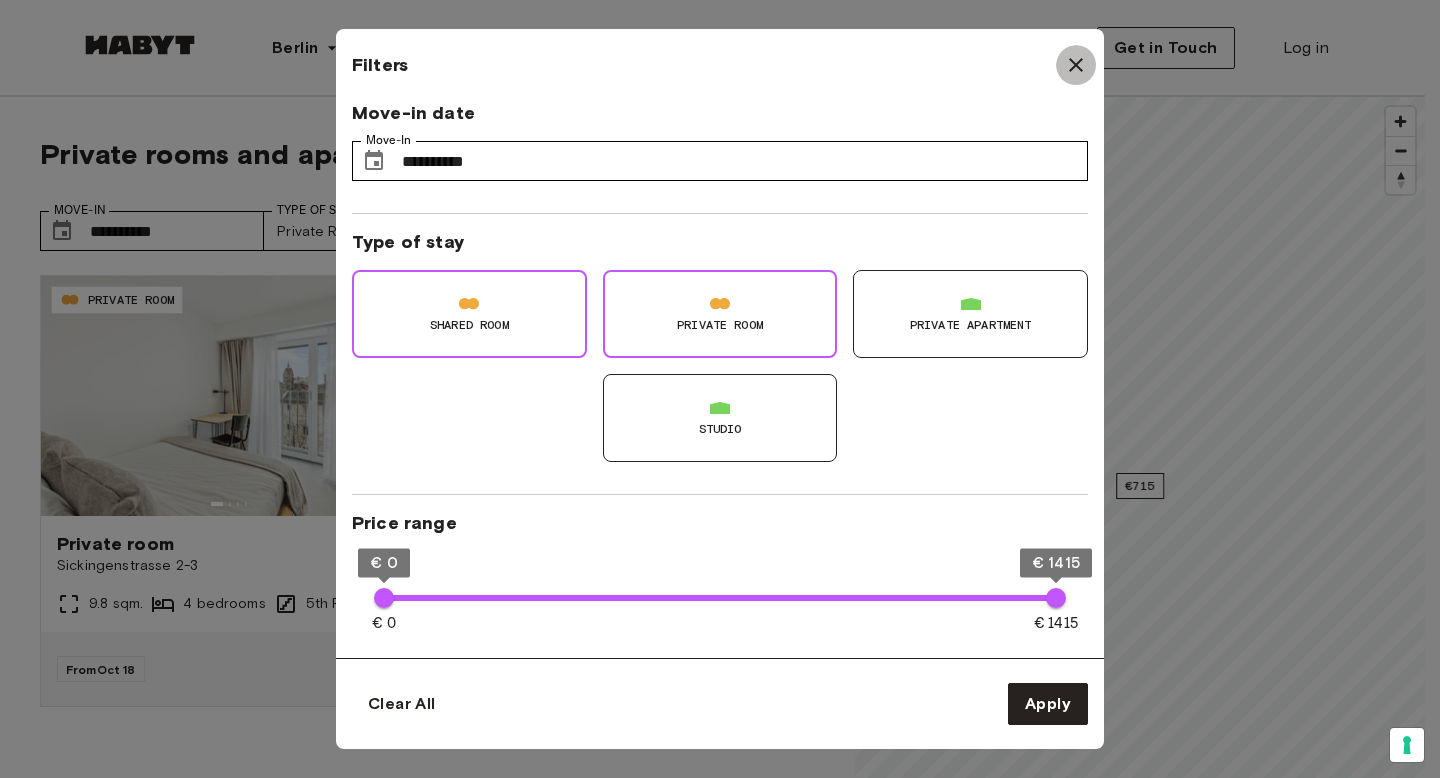 click 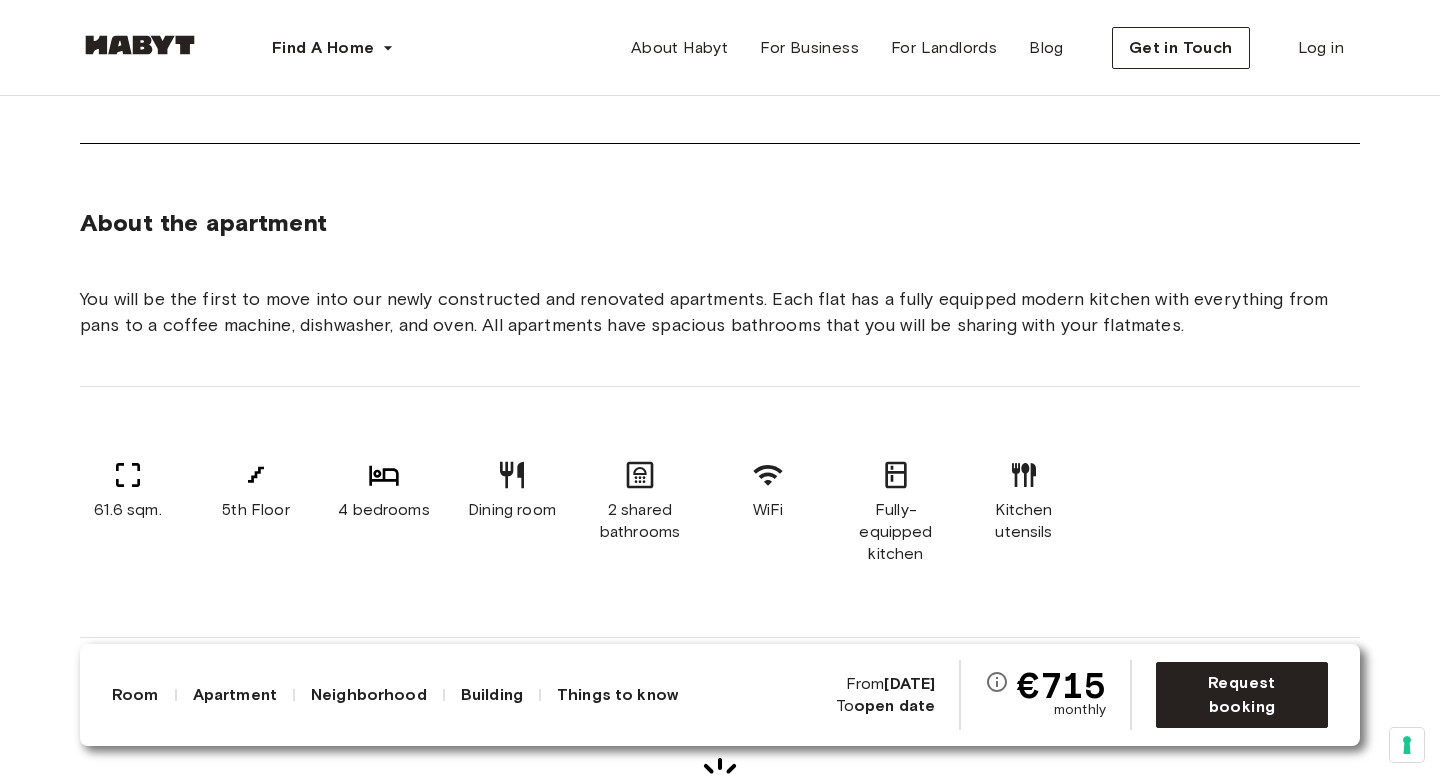 scroll, scrollTop: 1624, scrollLeft: 0, axis: vertical 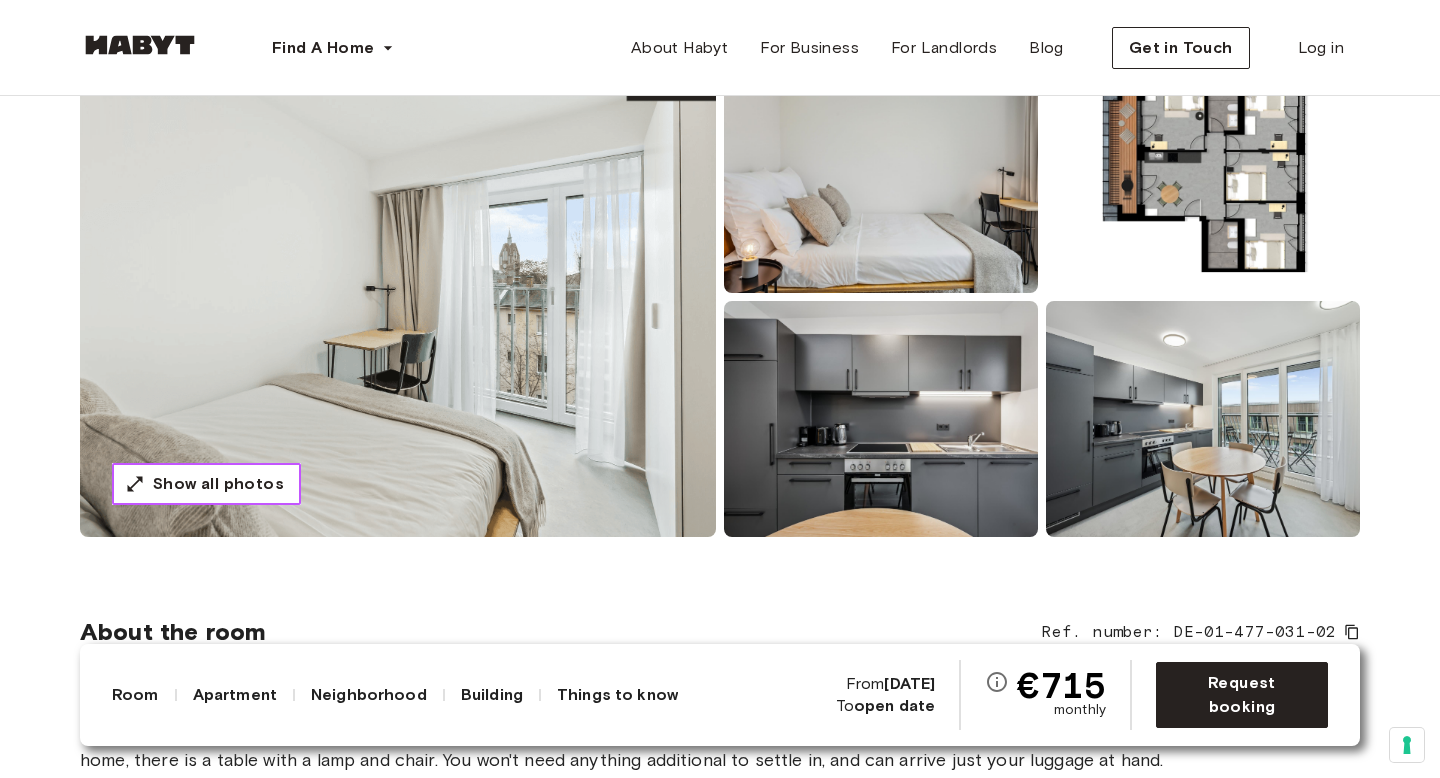 click on "Show all photos" at bounding box center (218, 484) 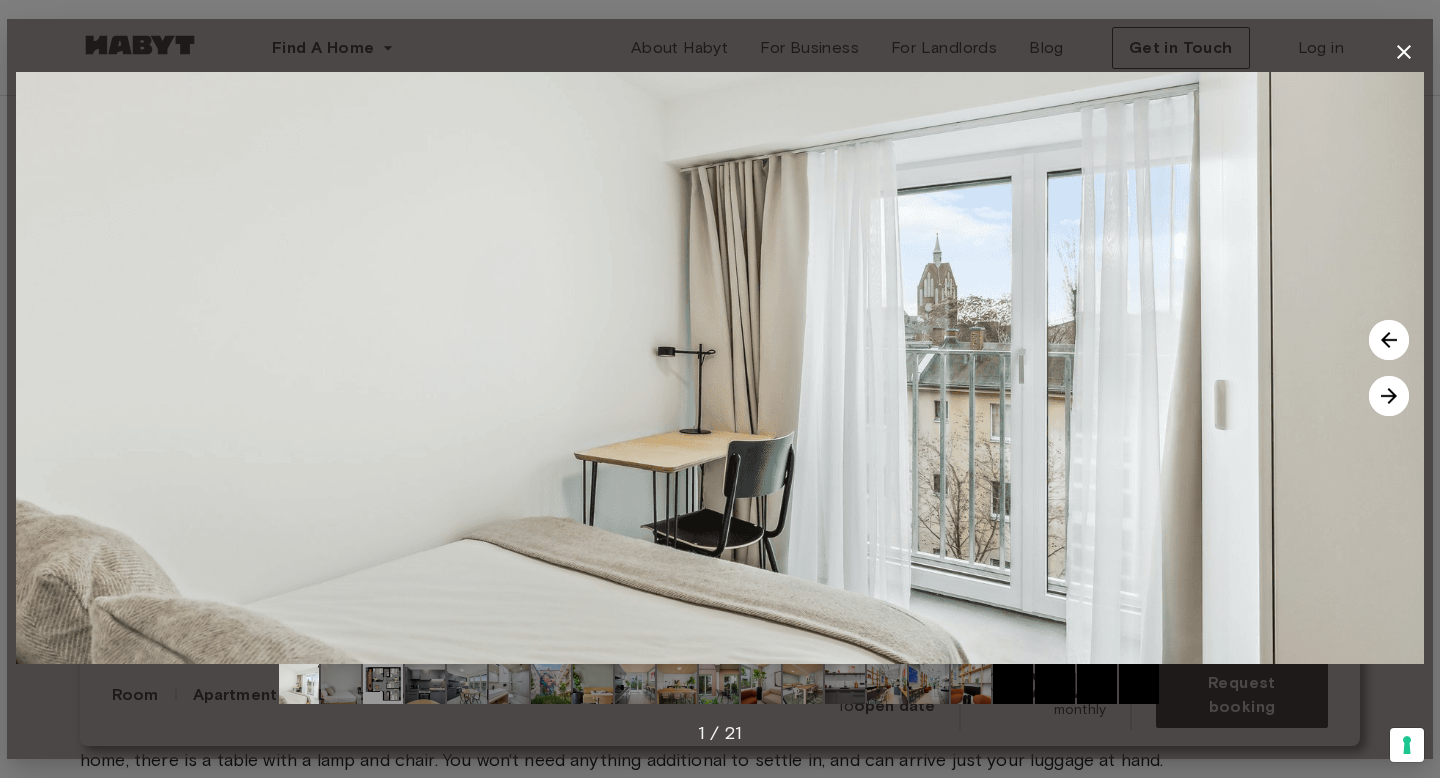 click at bounding box center [1389, 396] 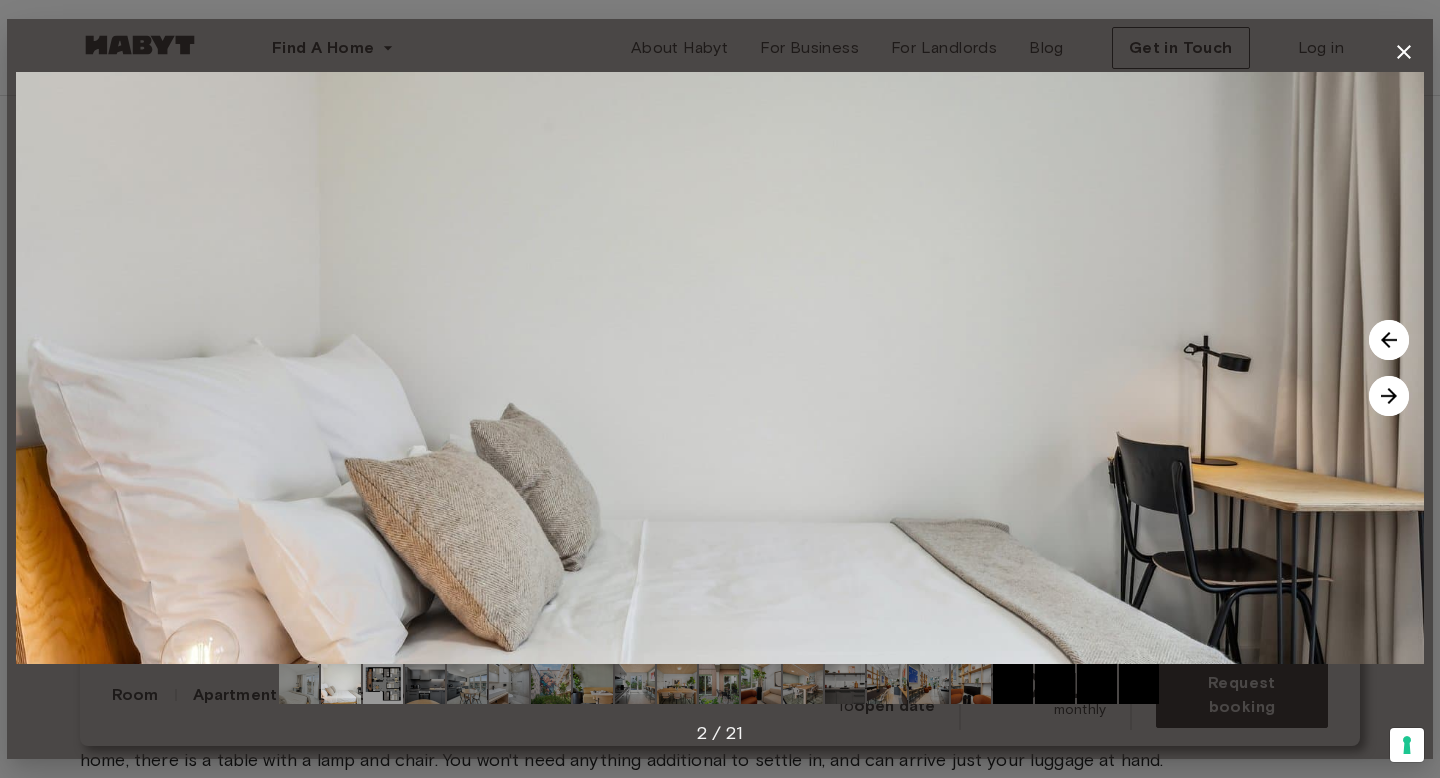 click at bounding box center [1389, 396] 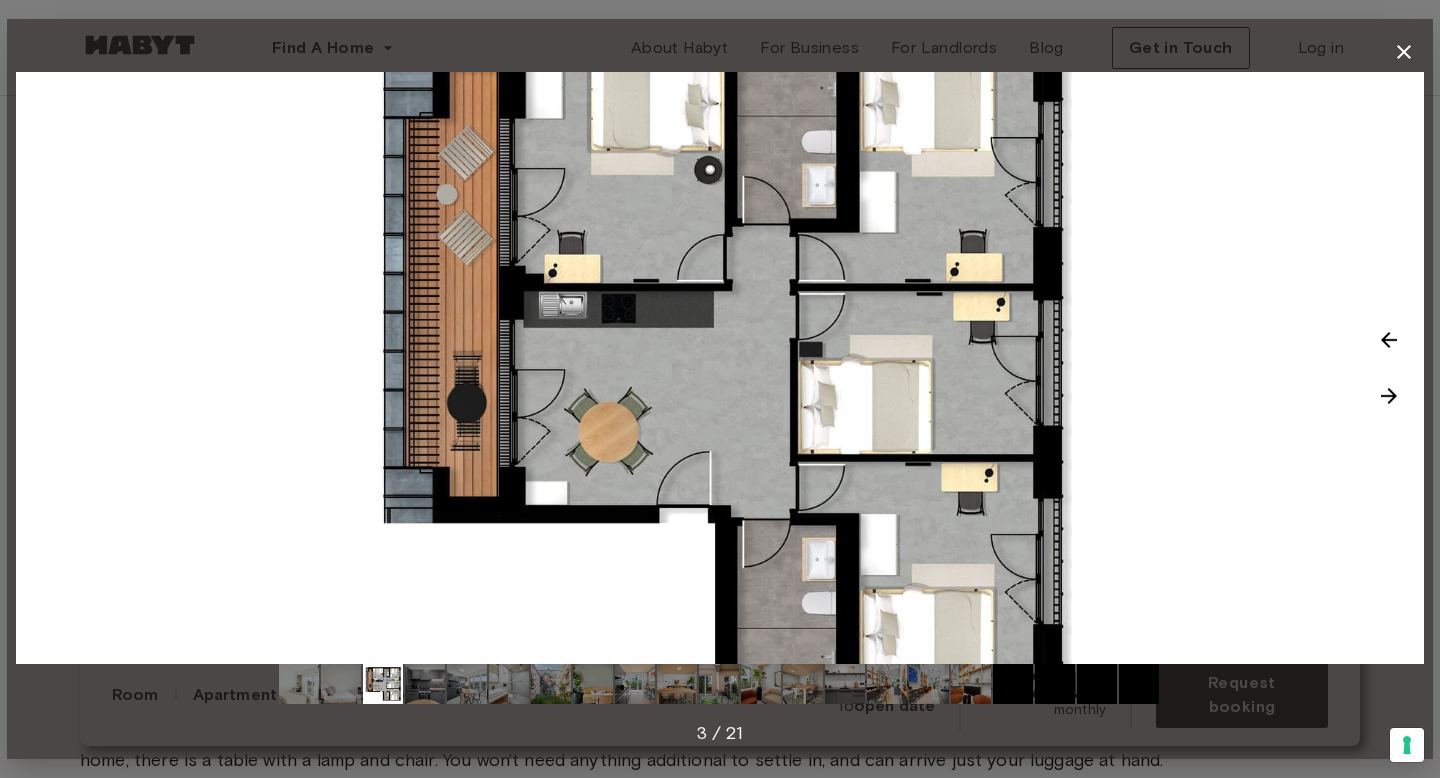 click at bounding box center [1389, 396] 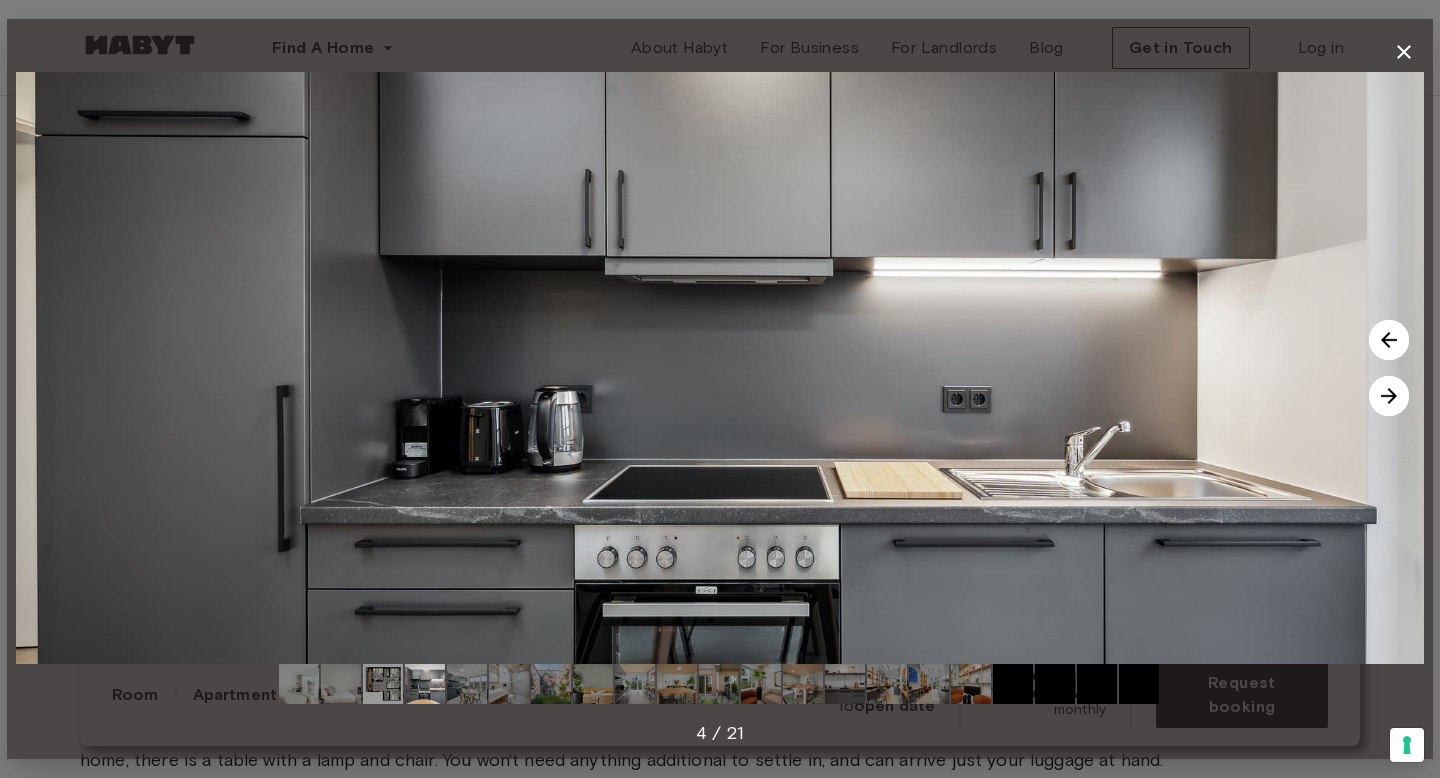 click at bounding box center [1389, 396] 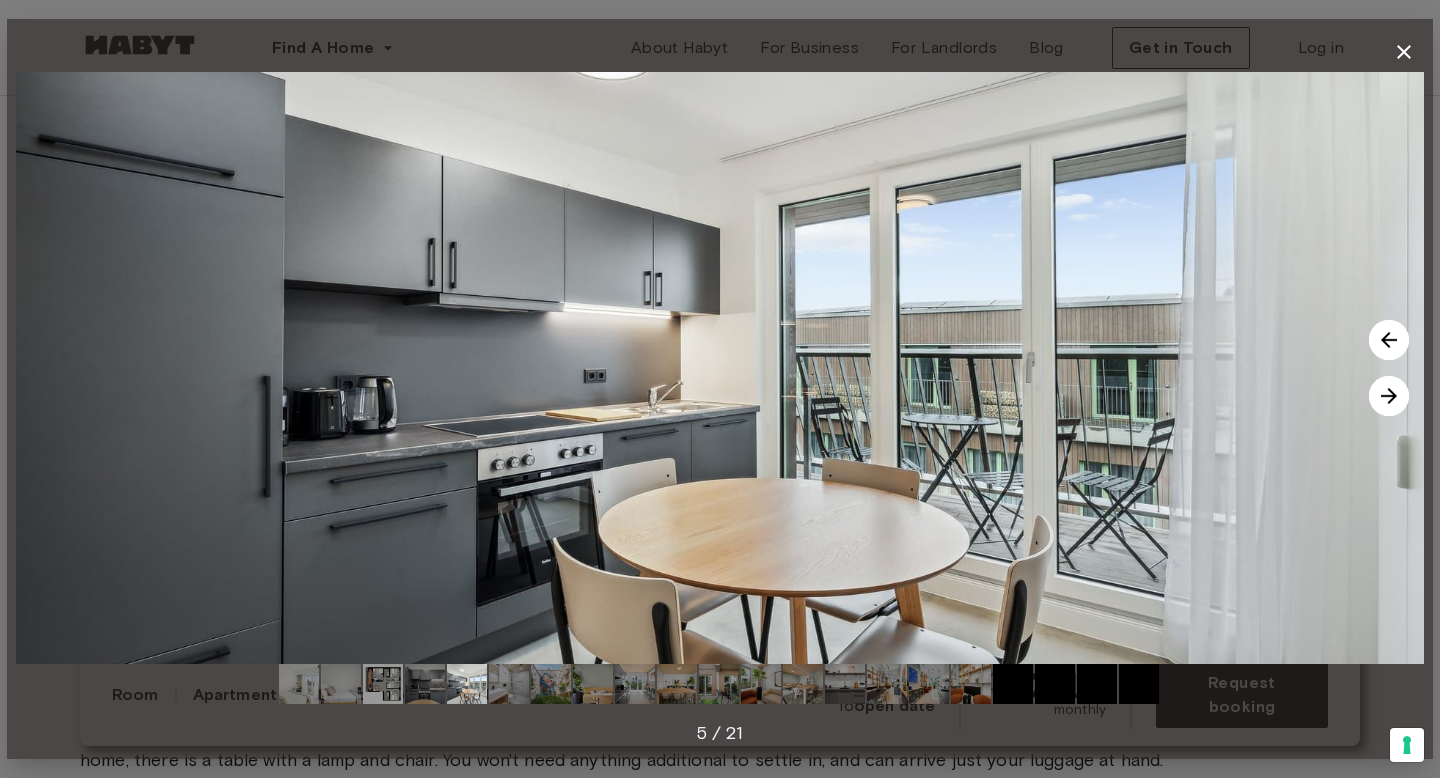 click at bounding box center [1389, 396] 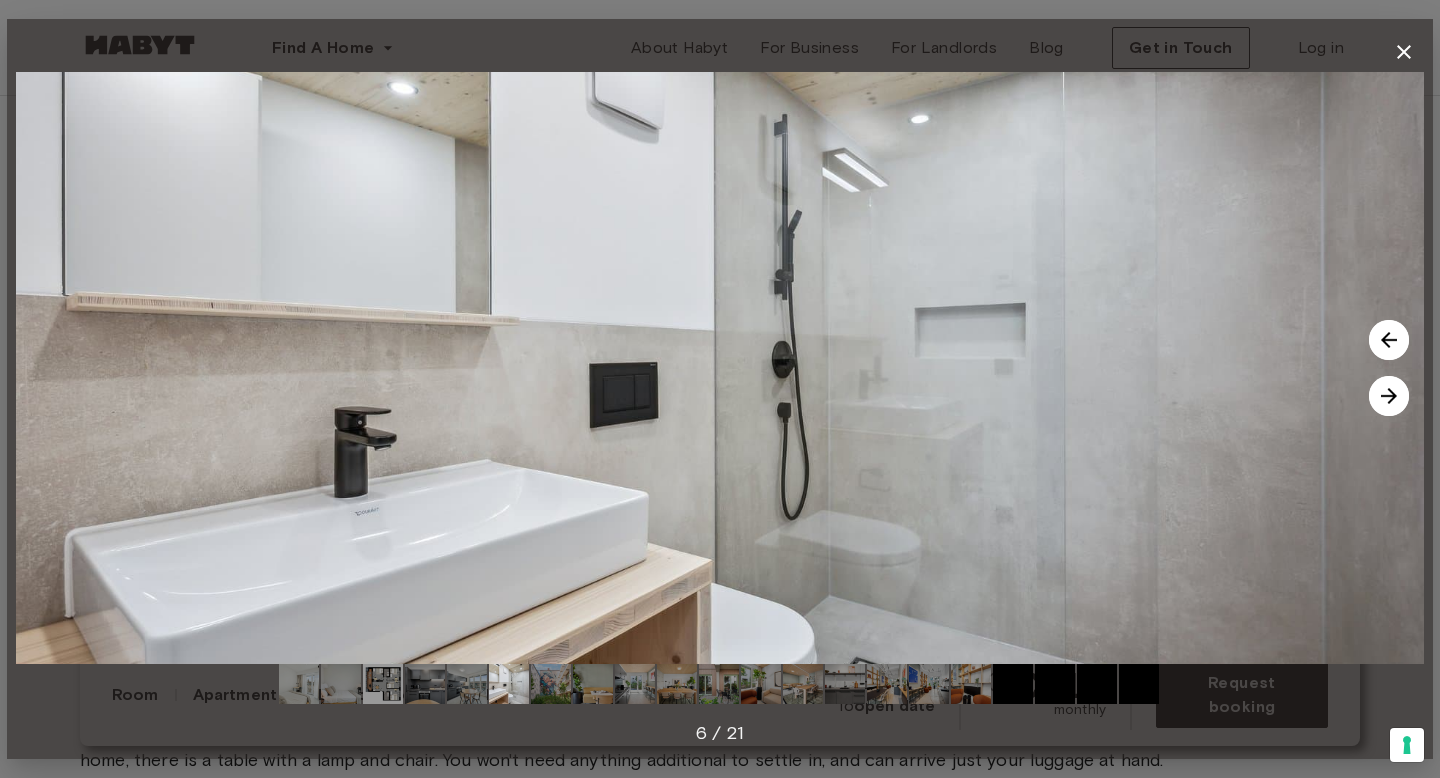 click at bounding box center (1389, 396) 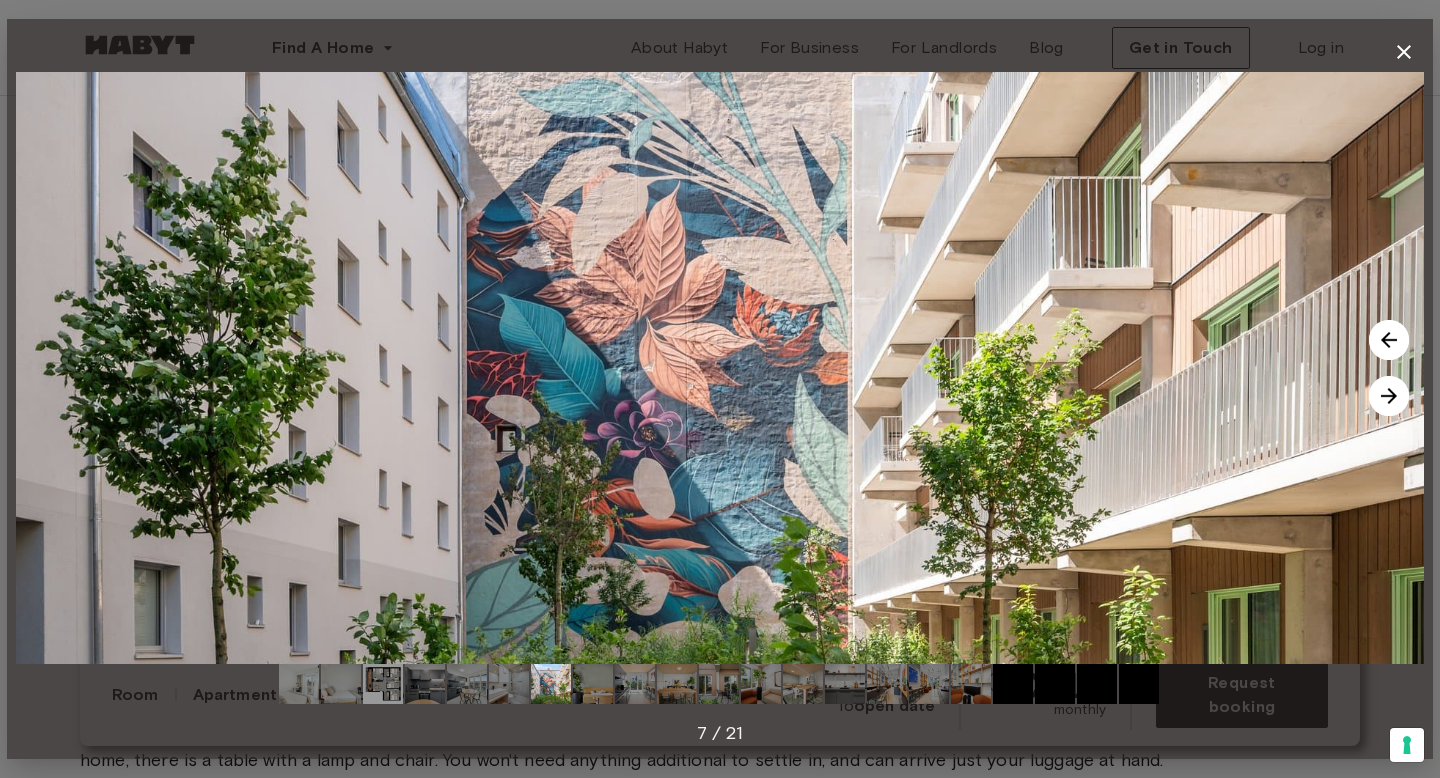click at bounding box center (1389, 396) 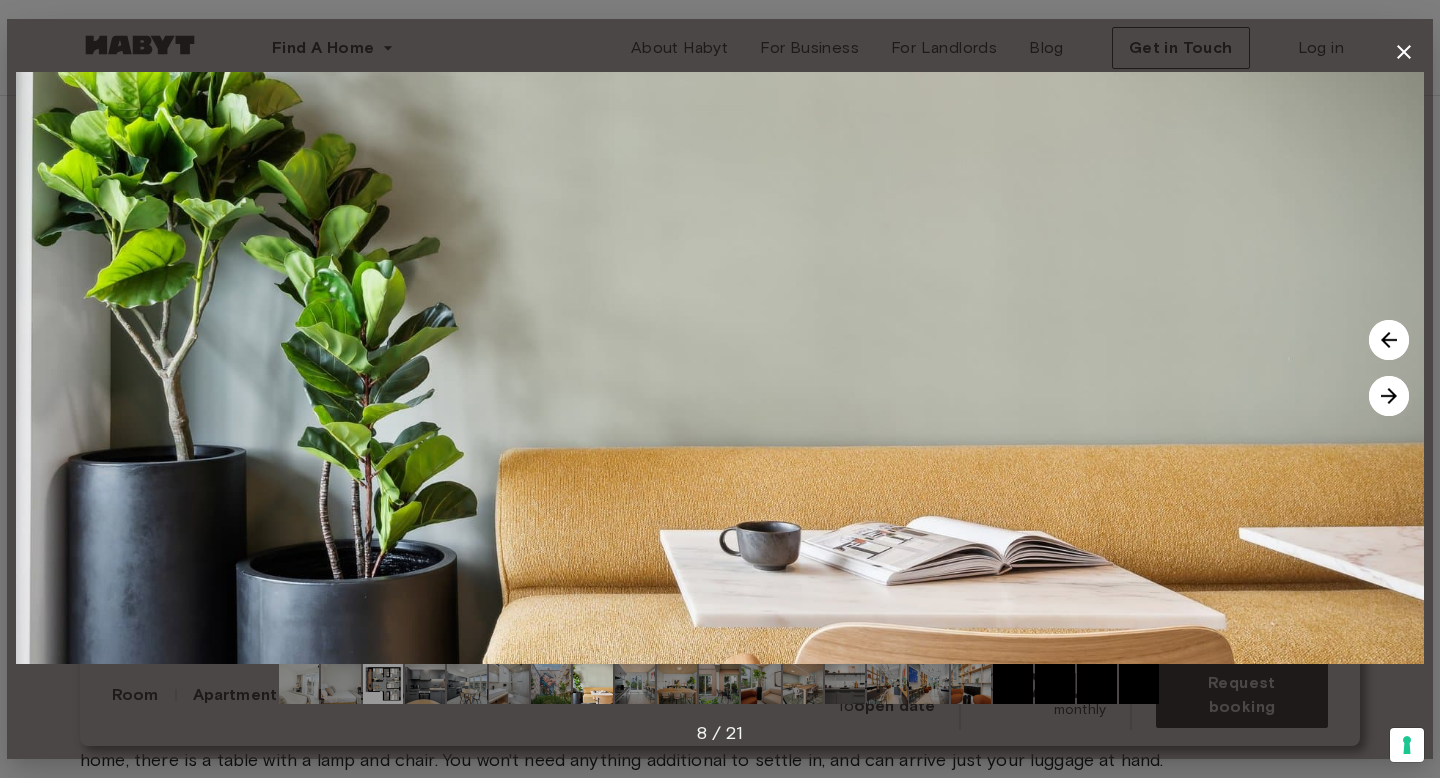 click at bounding box center [1389, 396] 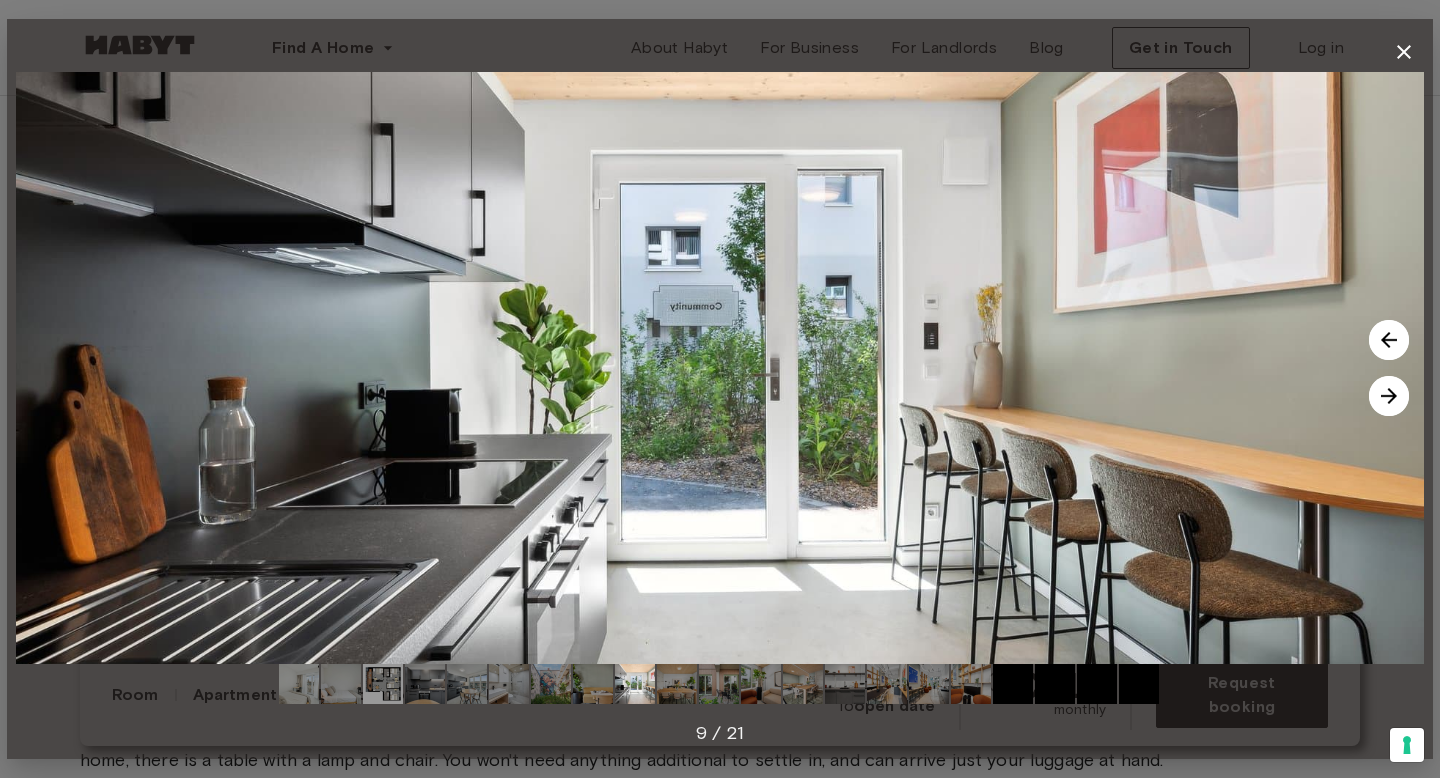 click at bounding box center [1389, 396] 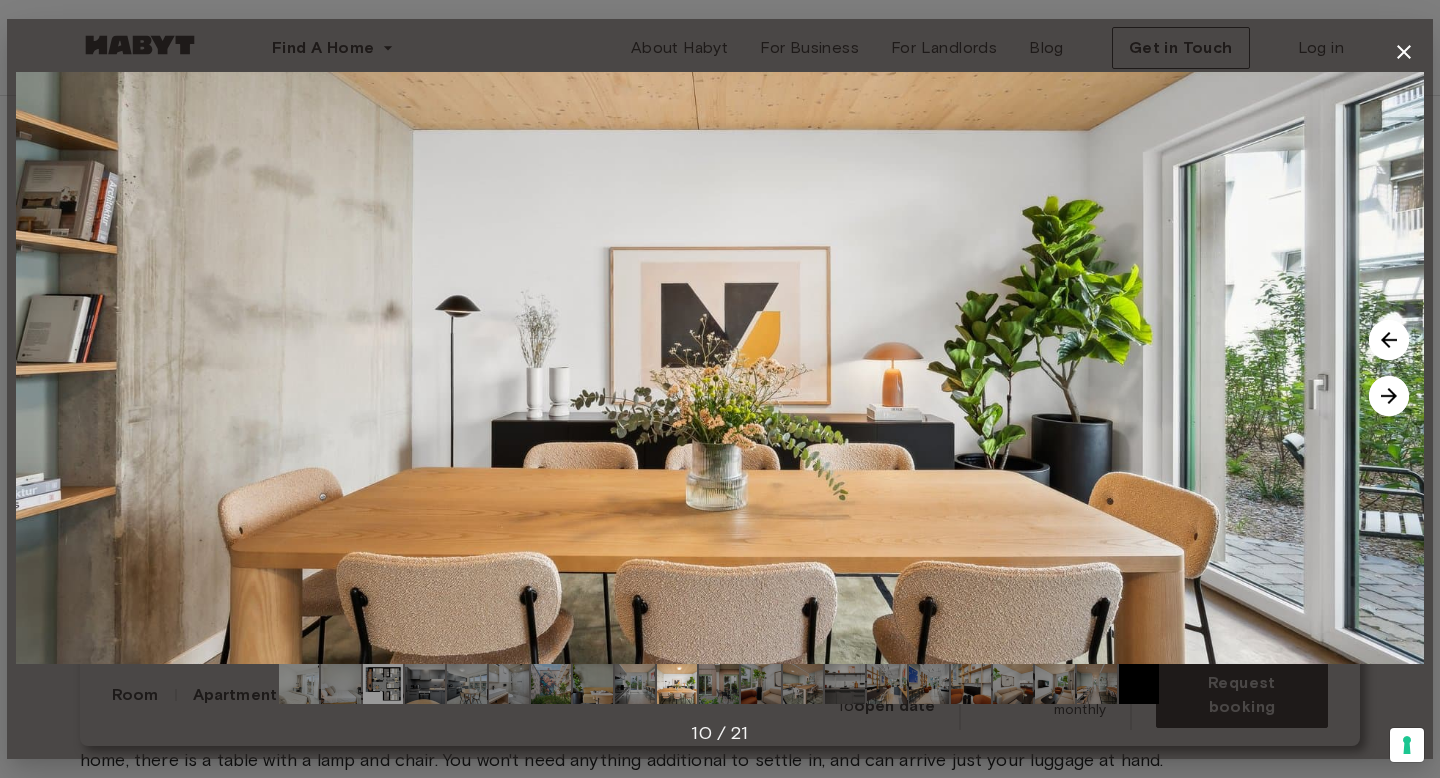 click 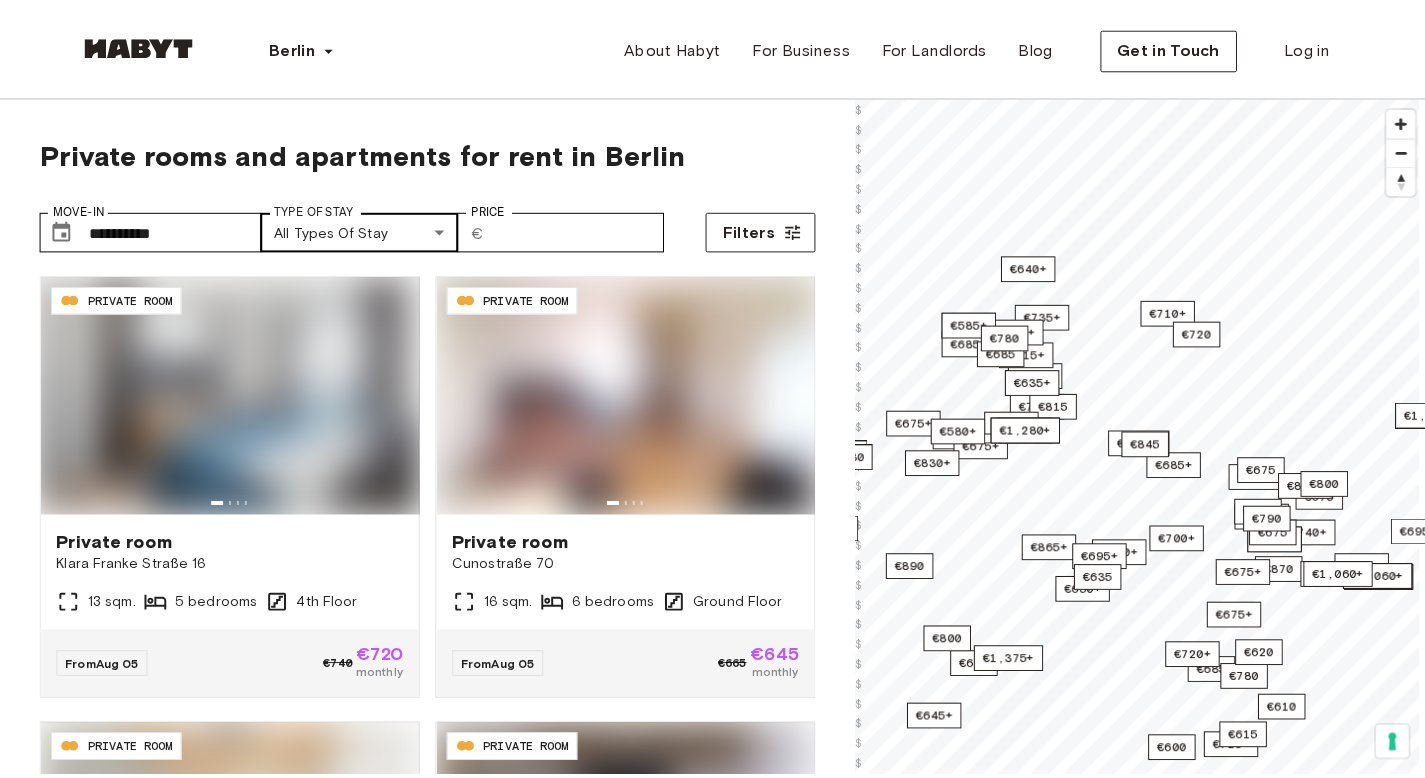 scroll, scrollTop: 0, scrollLeft: 0, axis: both 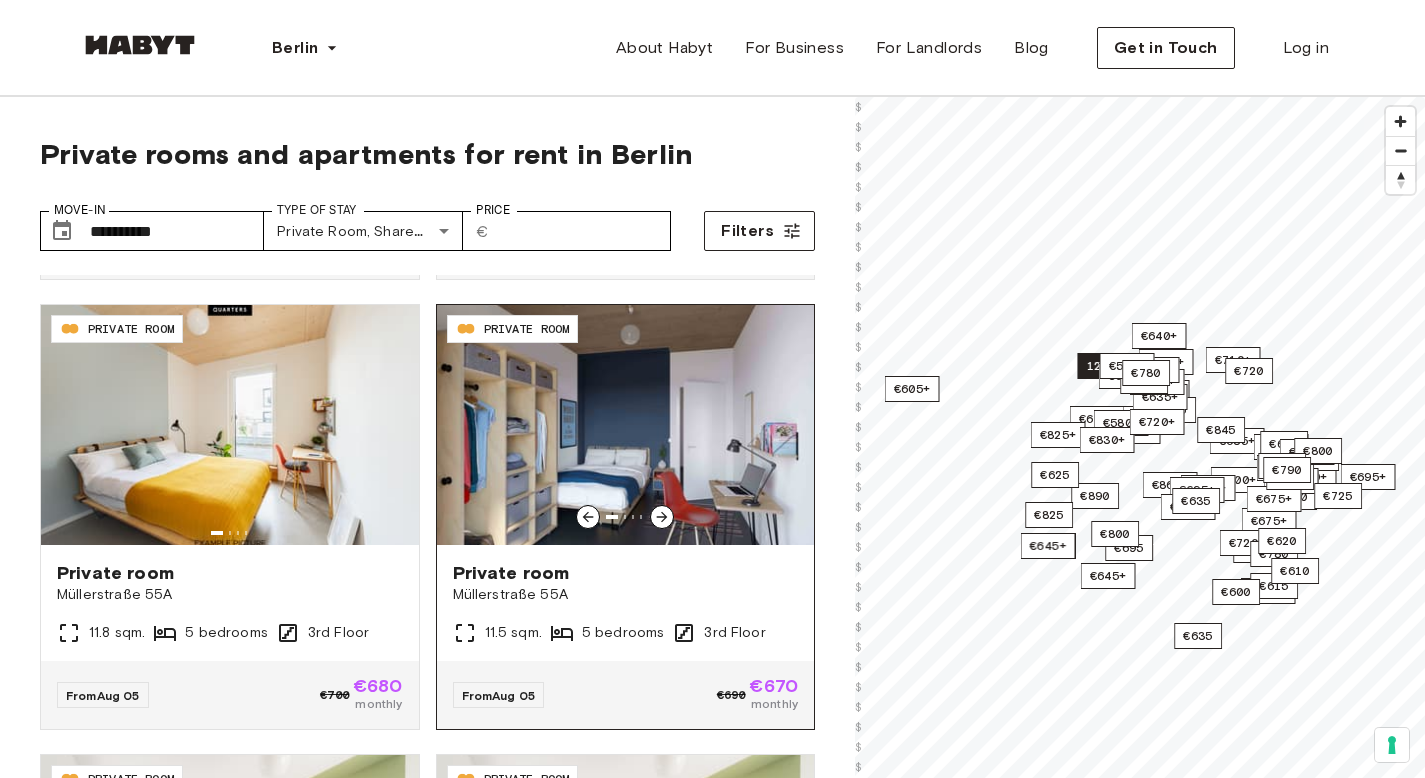 click 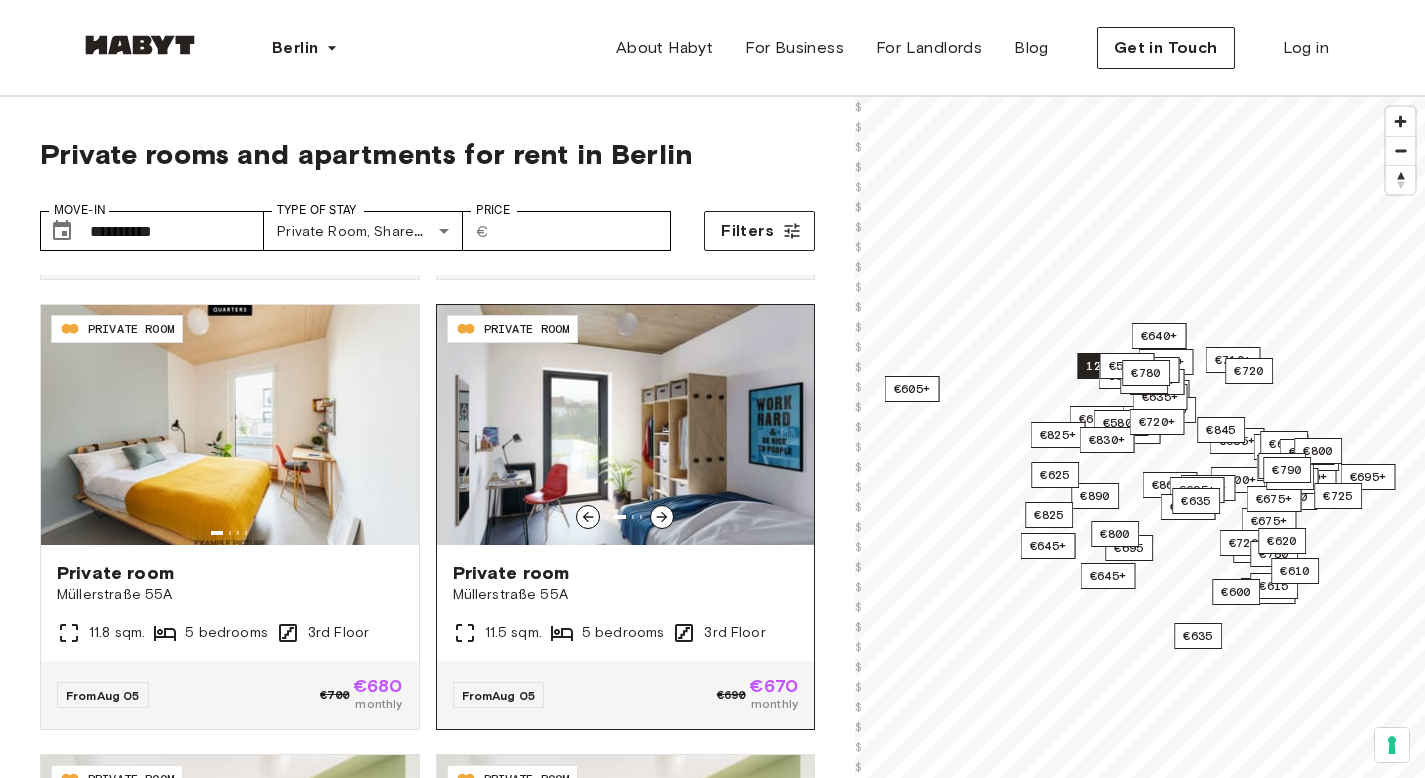 click 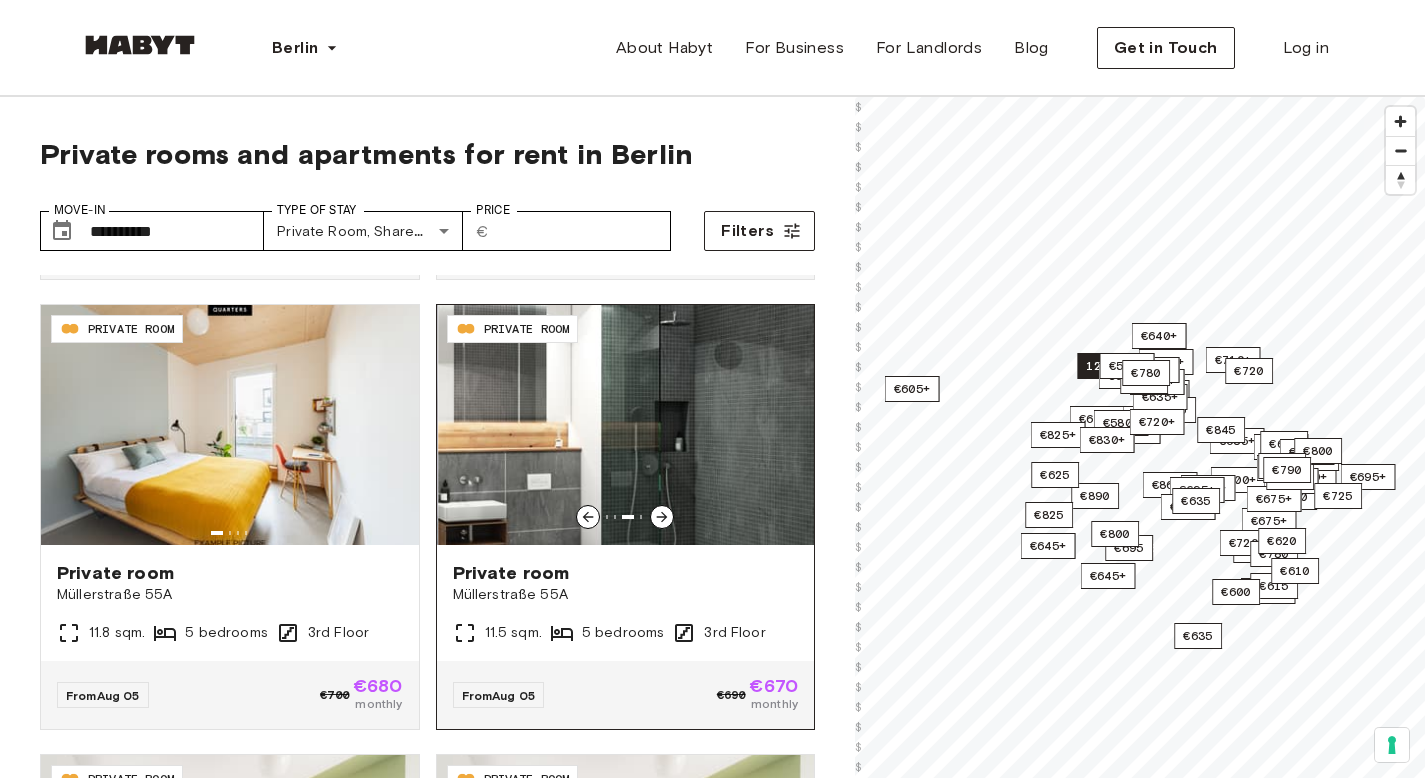 click 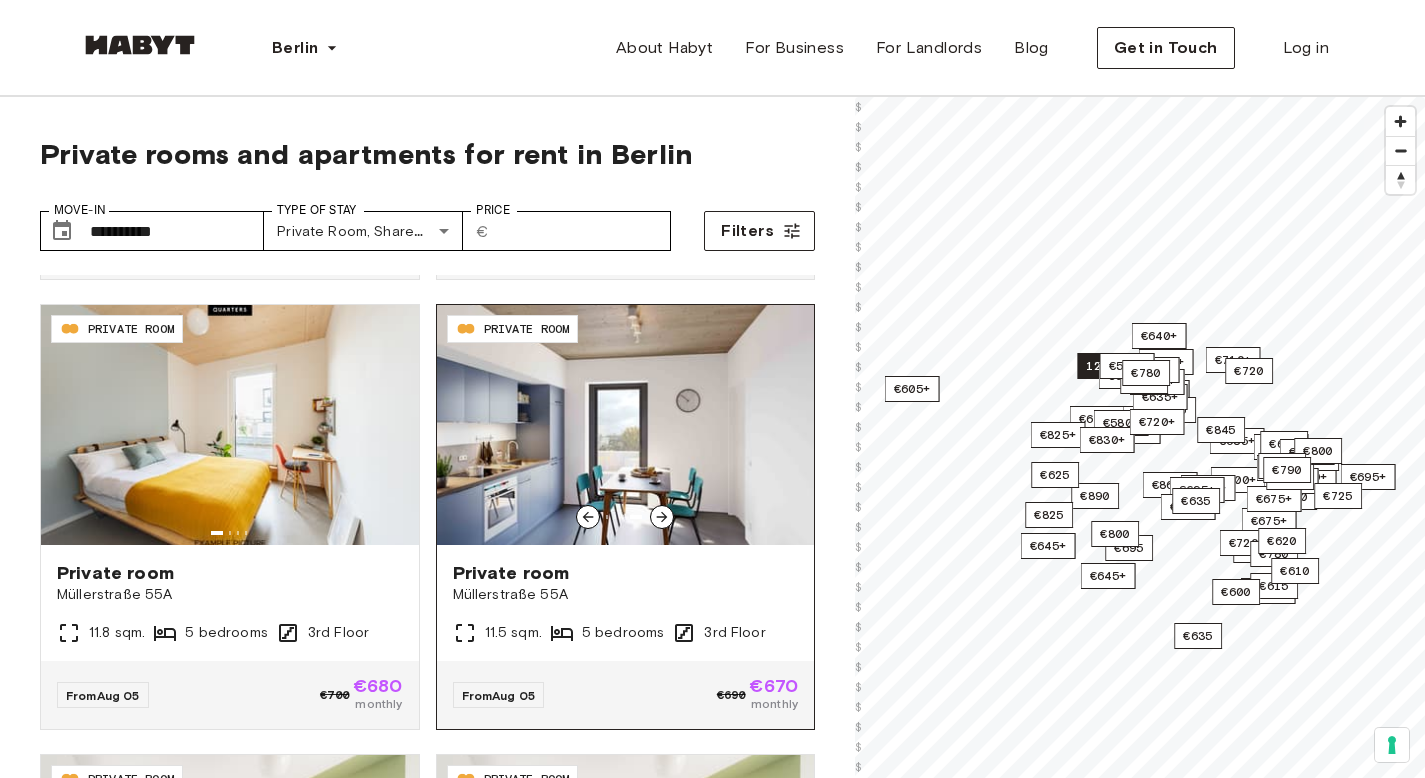 click 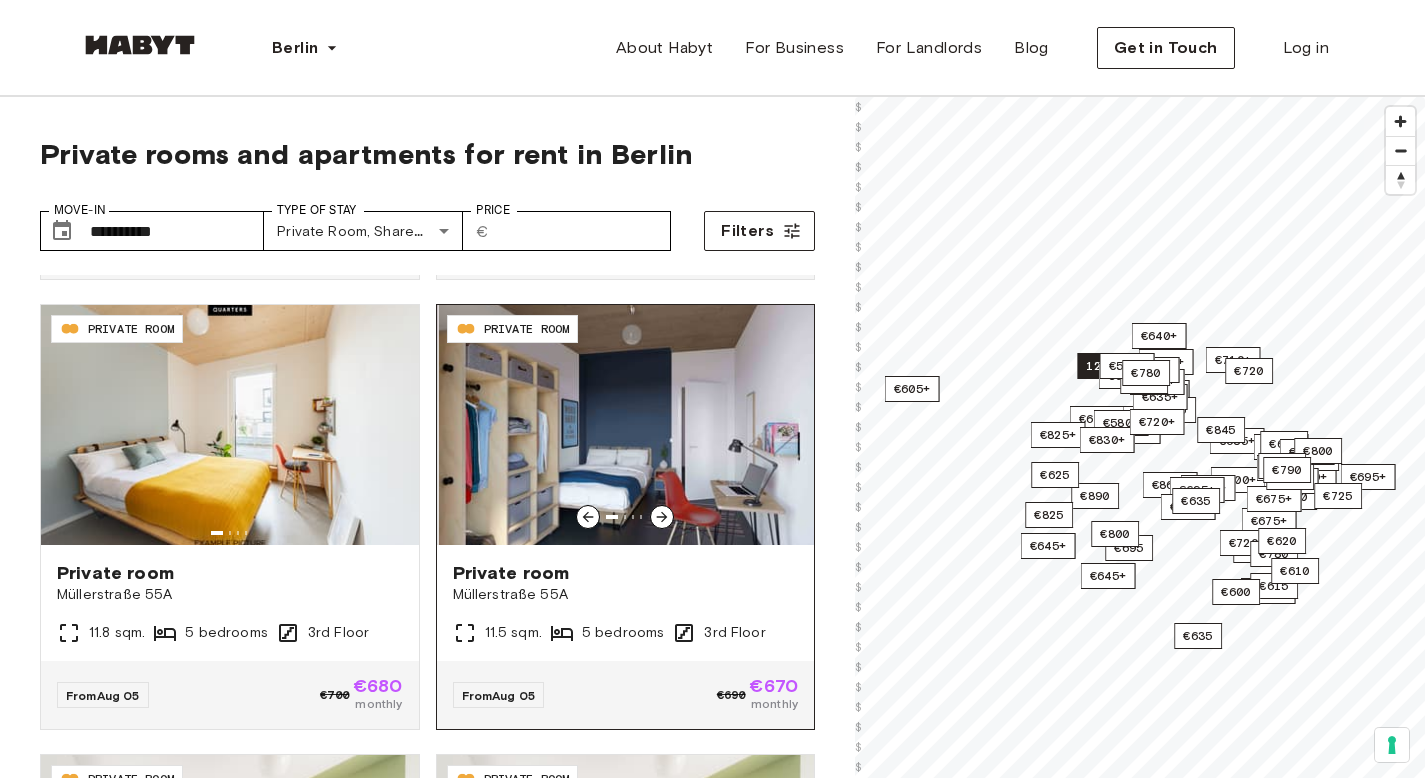 click 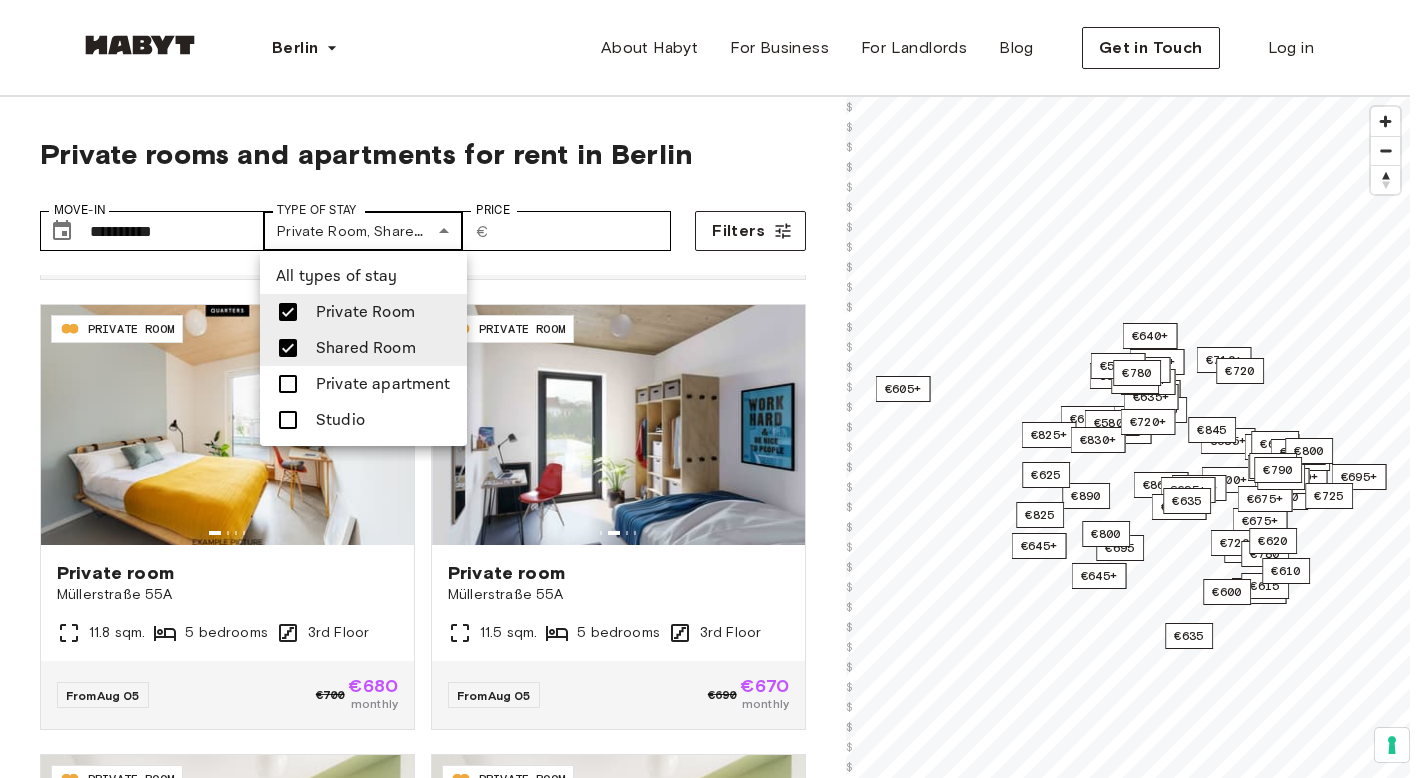 click on "**********" at bounding box center [712, 2457] 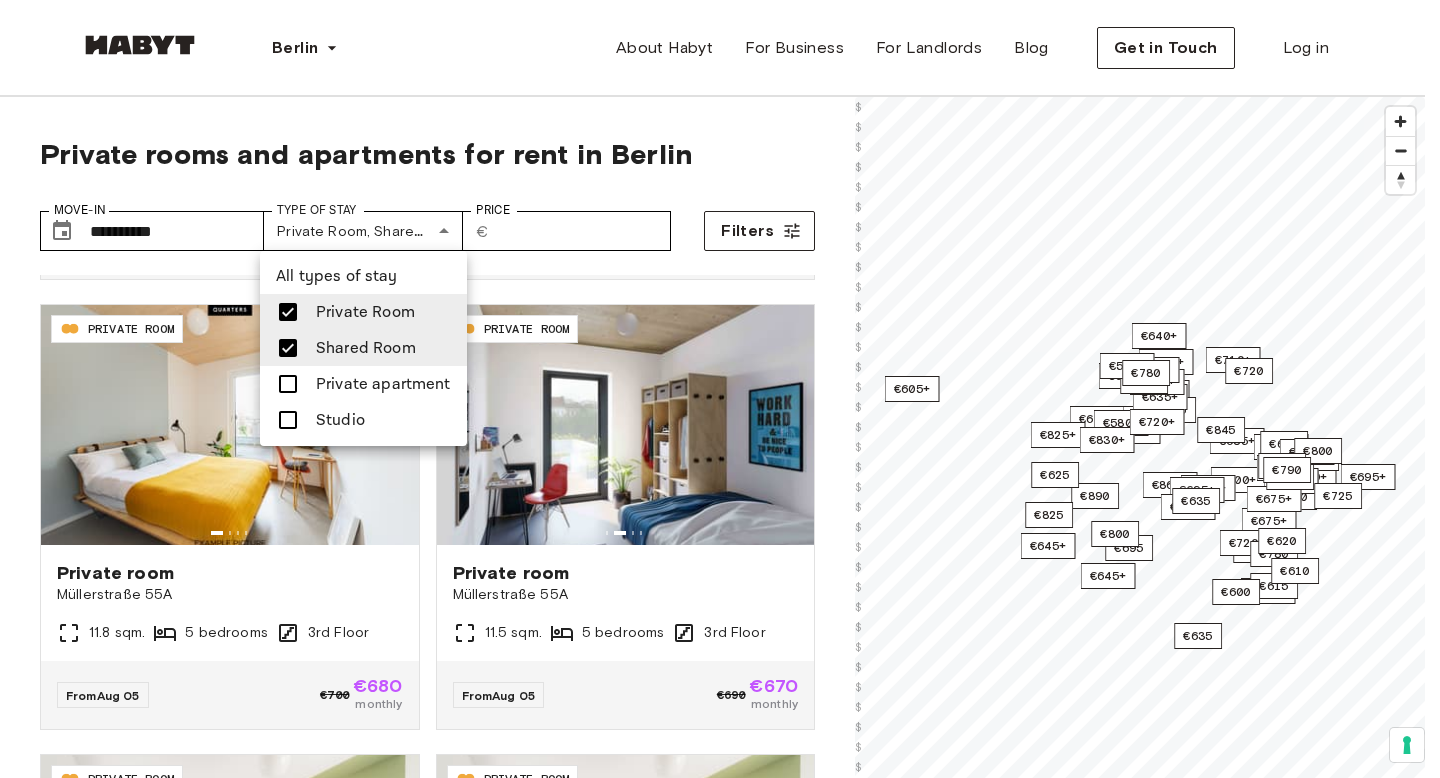 click at bounding box center (288, 348) 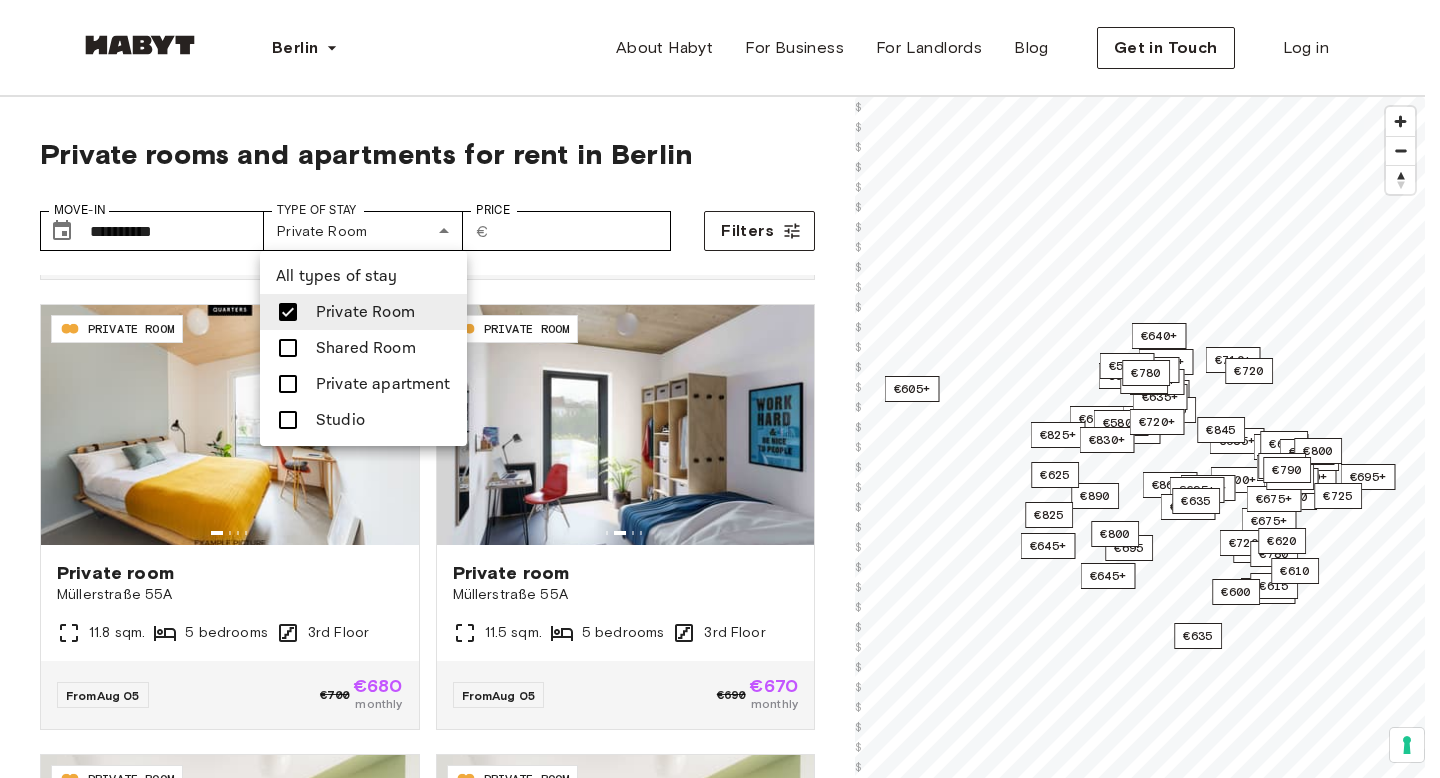 drag, startPoint x: 279, startPoint y: 313, endPoint x: 293, endPoint y: 436, distance: 123.79418 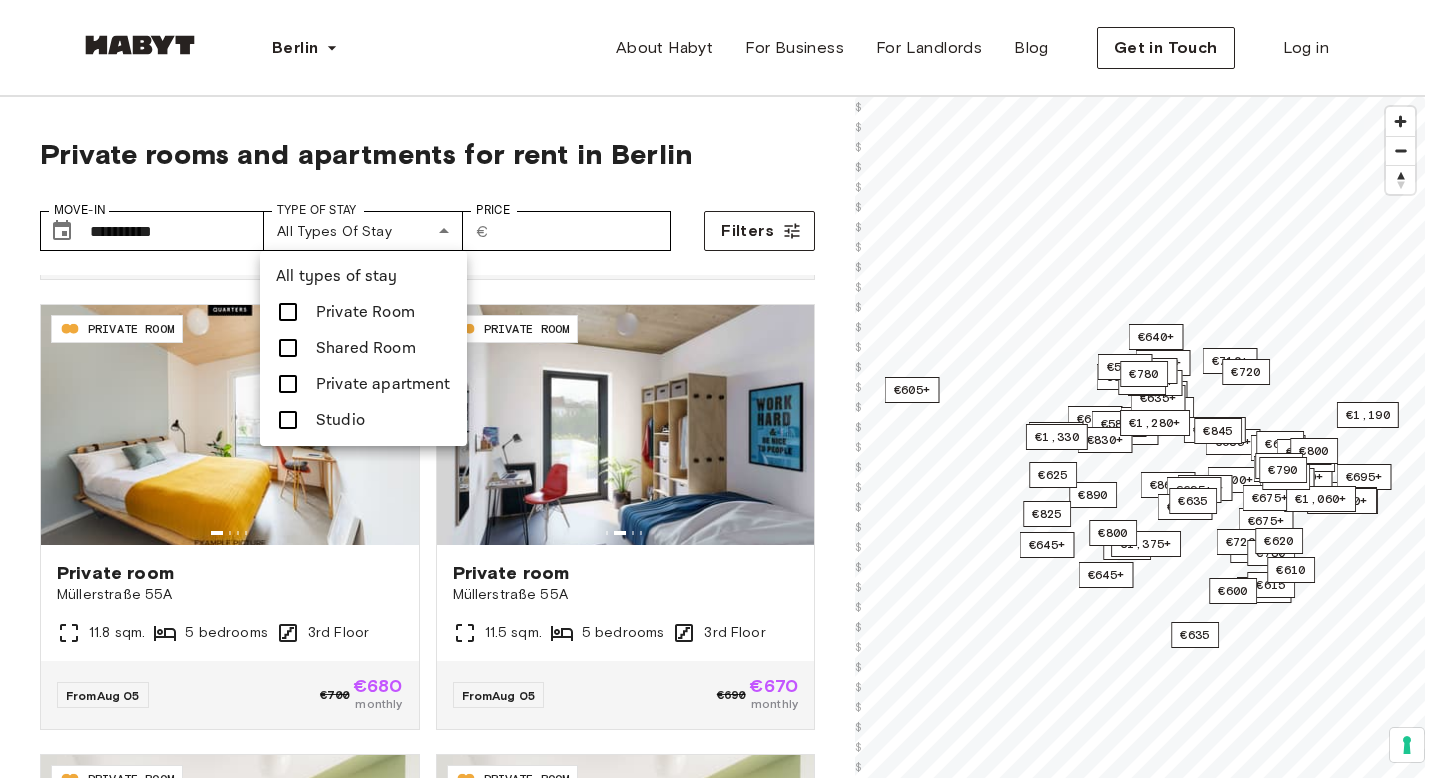 click at bounding box center [288, 420] 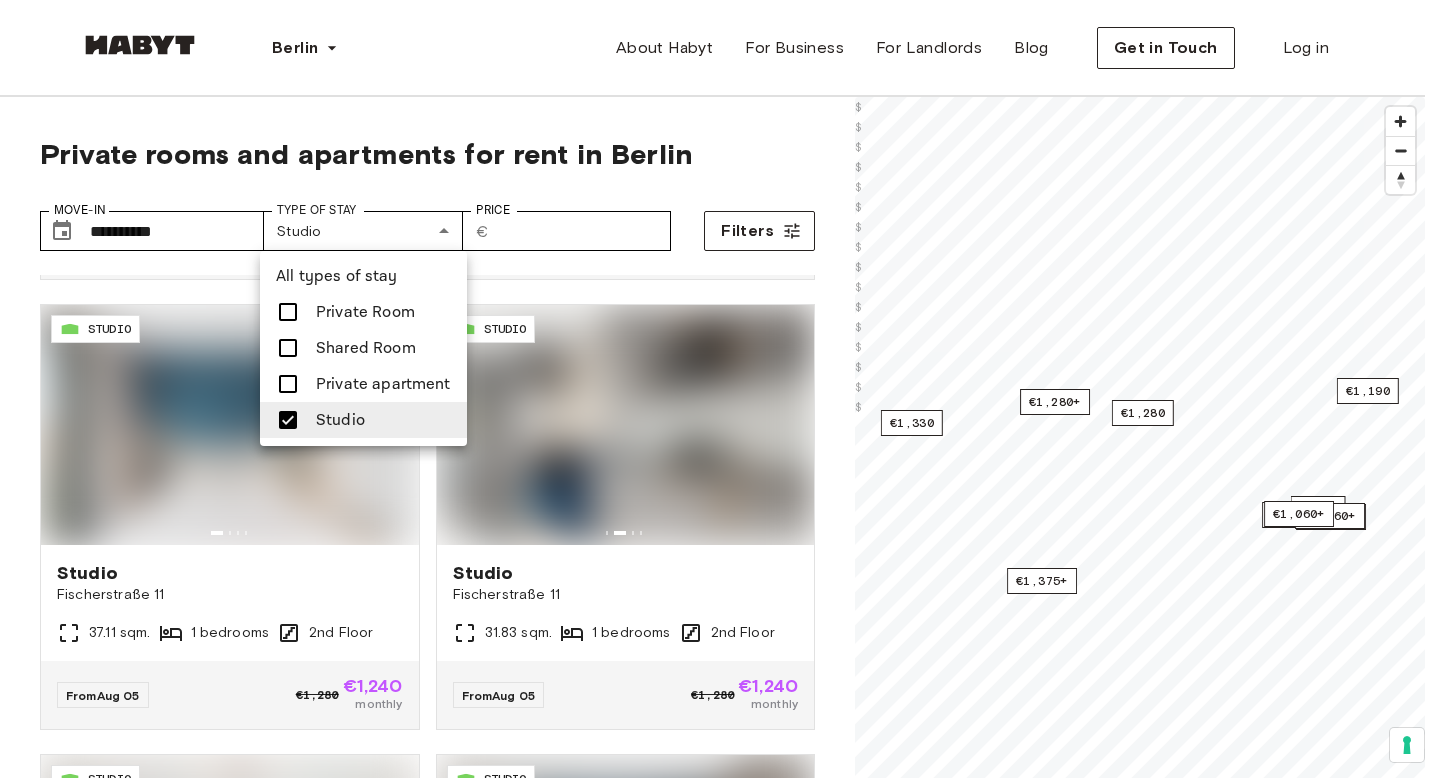 click at bounding box center [288, 384] 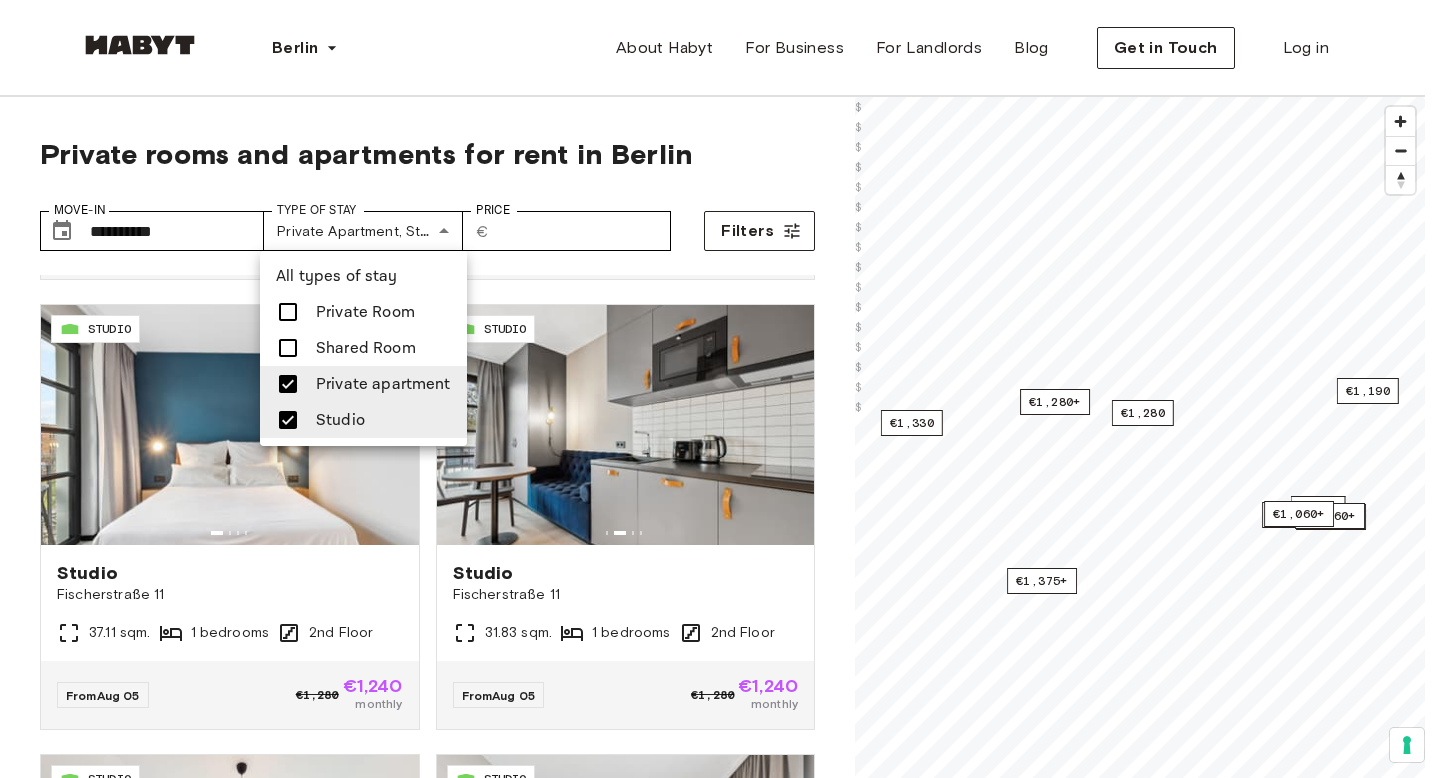 click at bounding box center [720, 389] 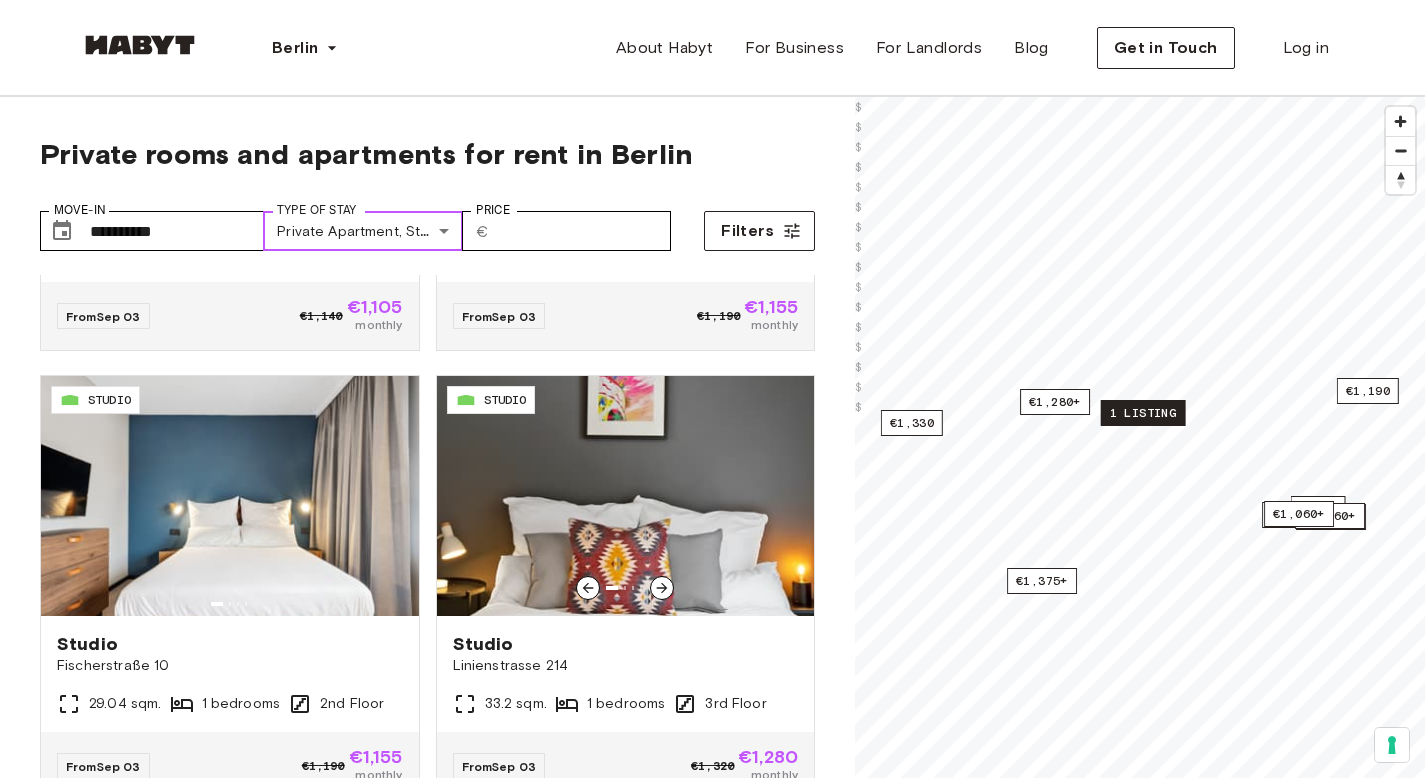 scroll, scrollTop: 2613, scrollLeft: 0, axis: vertical 